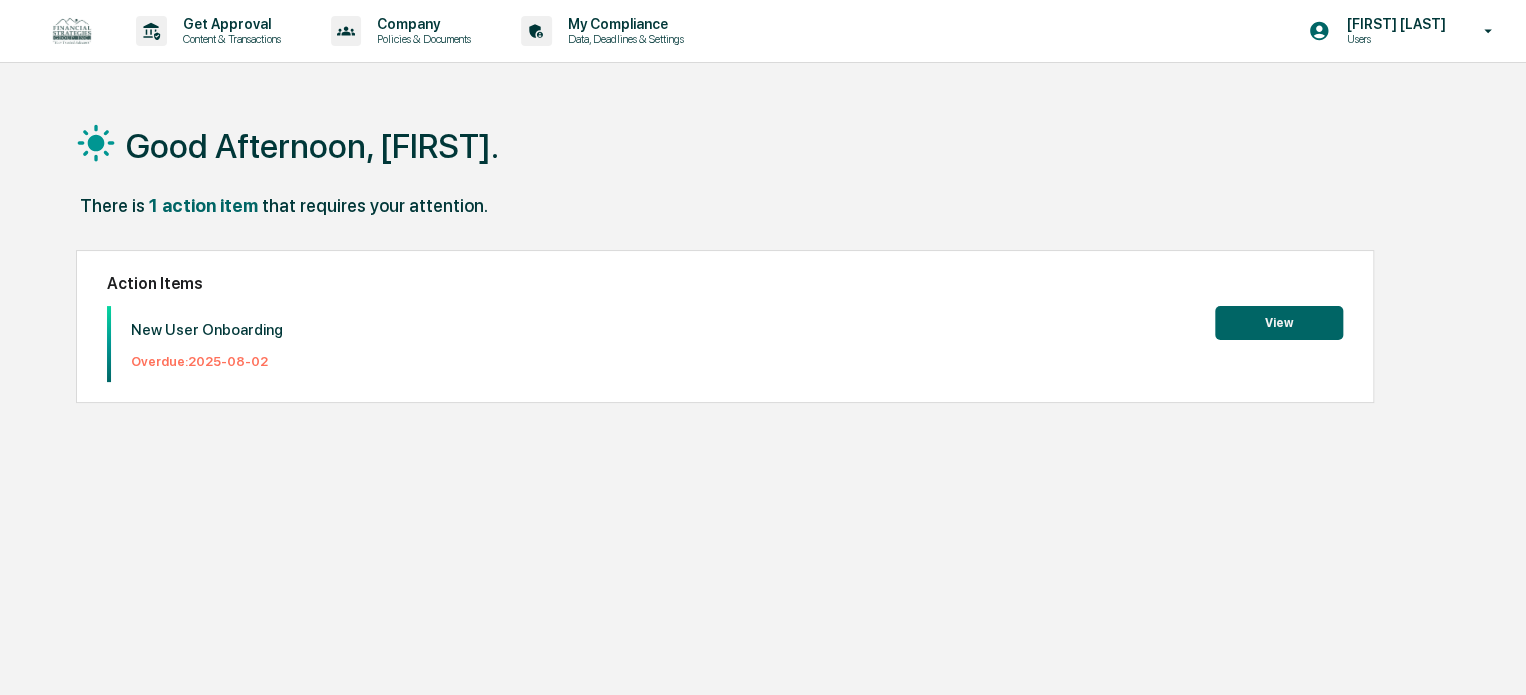 scroll, scrollTop: 0, scrollLeft: 0, axis: both 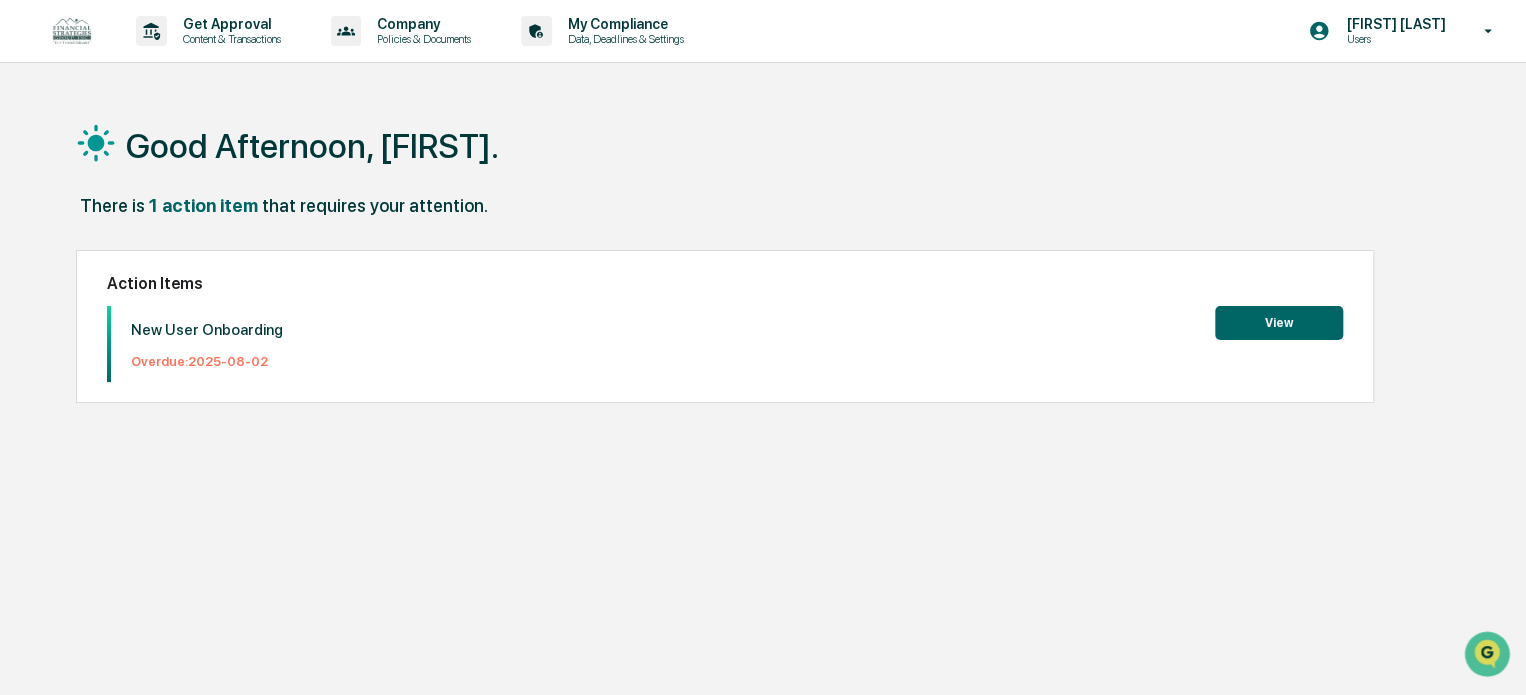 click on "View" at bounding box center (1279, 323) 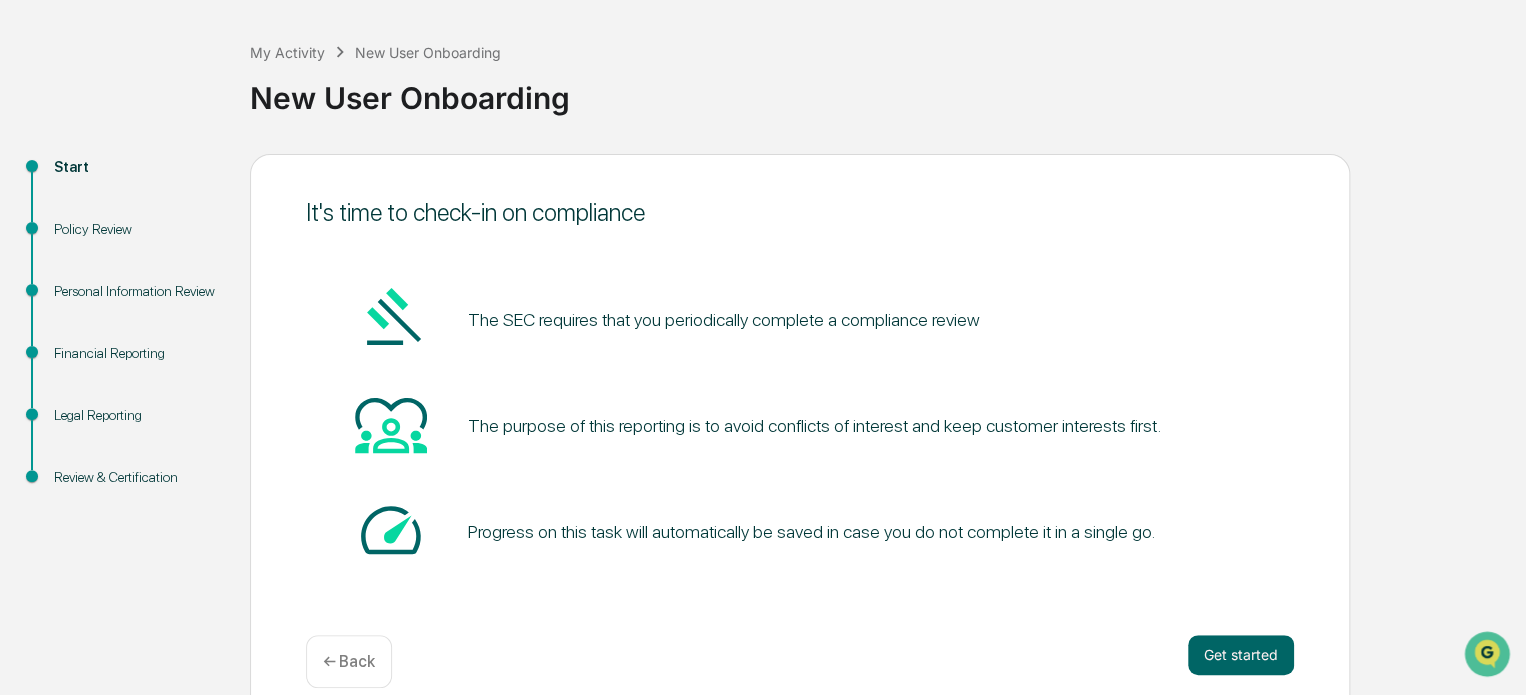 scroll, scrollTop: 109, scrollLeft: 0, axis: vertical 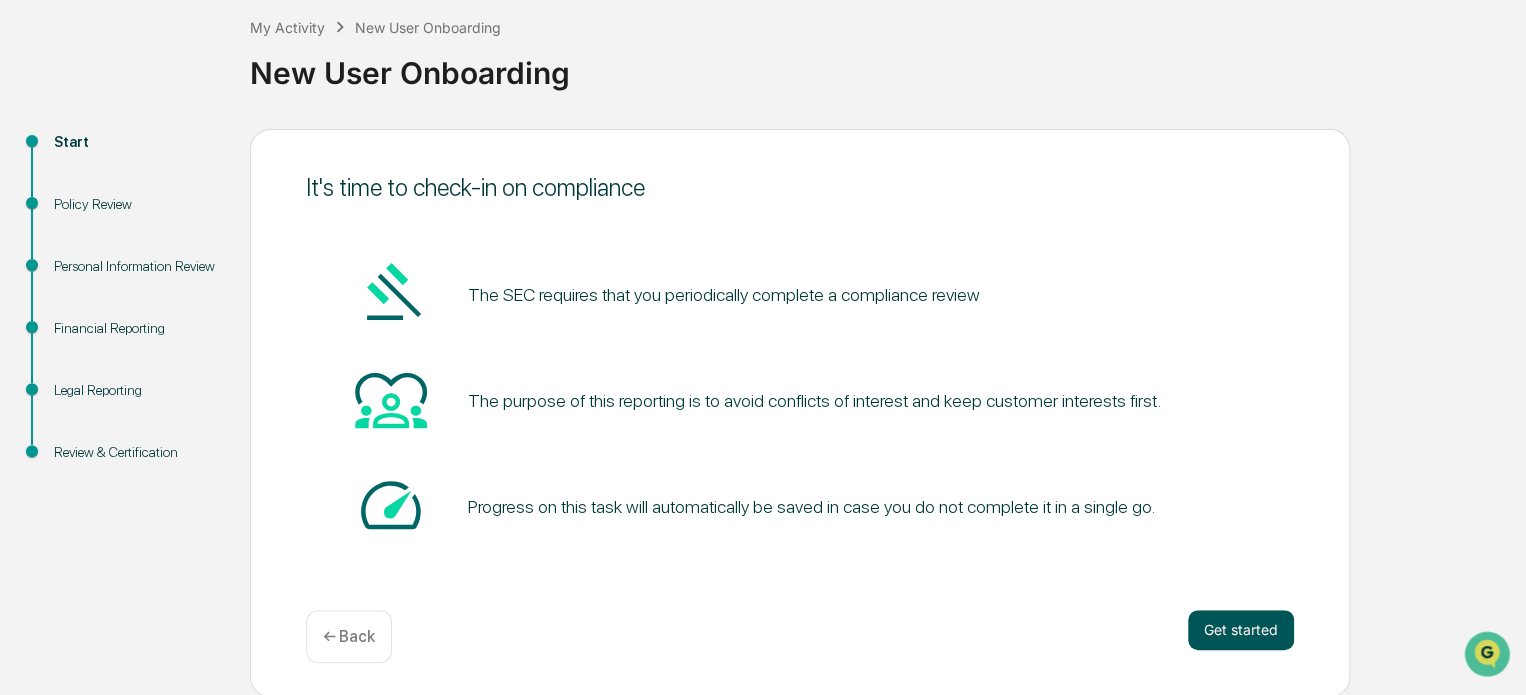 click on "Get started" at bounding box center [1241, 630] 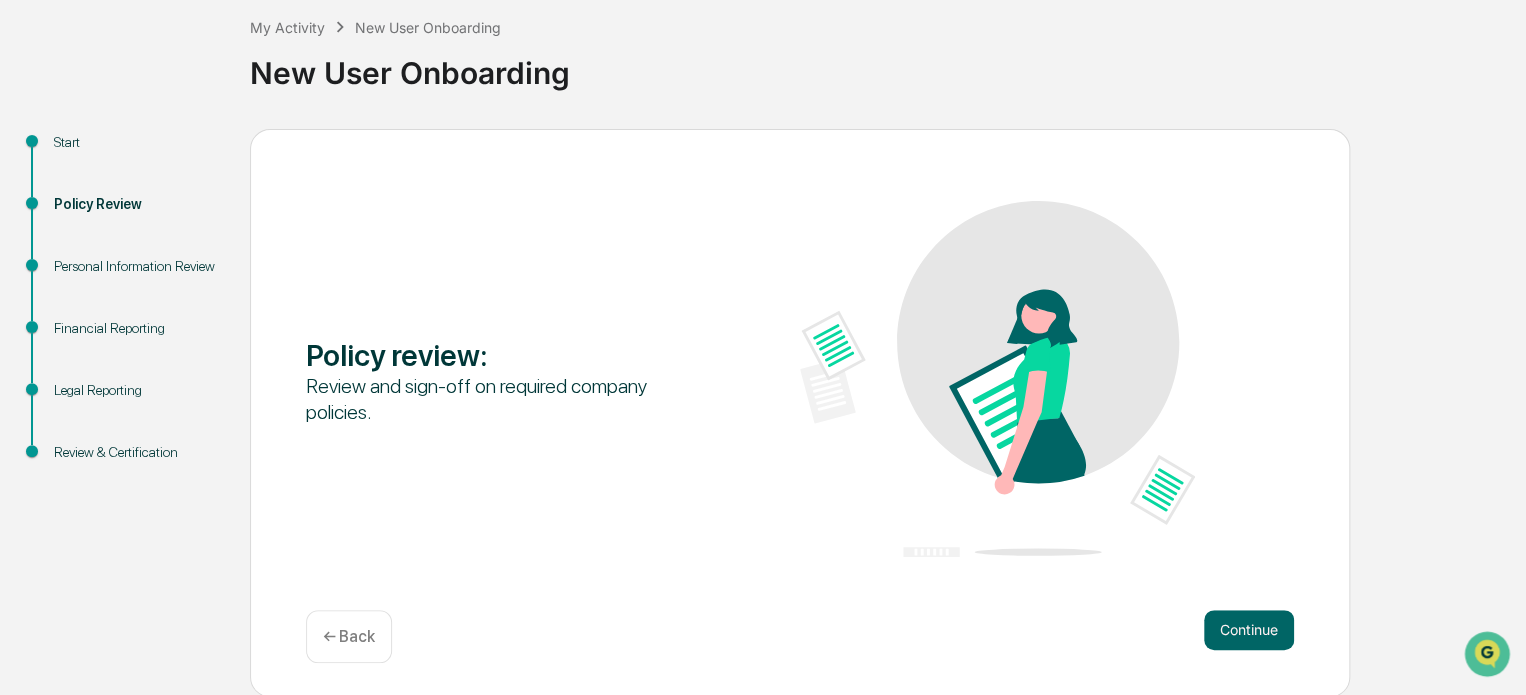 click on "Continue" at bounding box center (1249, 630) 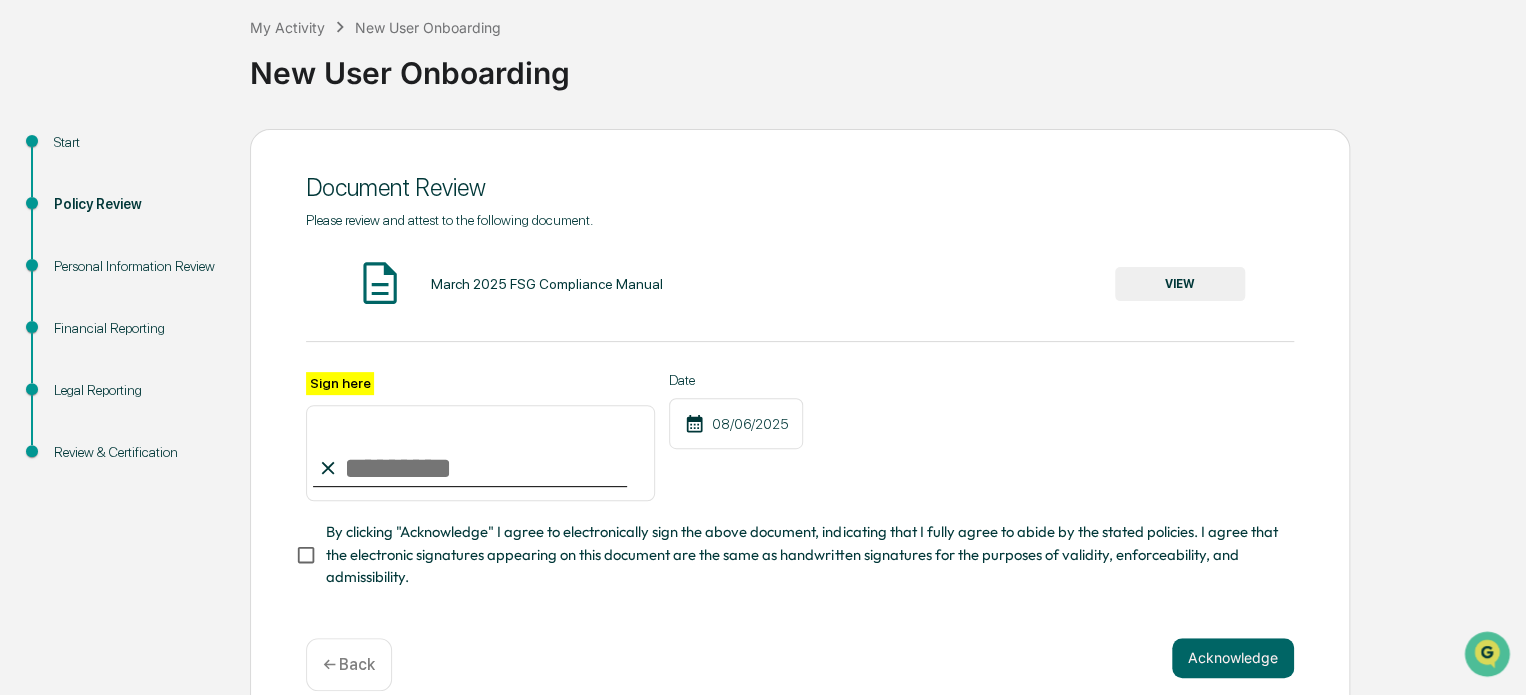 click on "VIEW" at bounding box center [1180, 284] 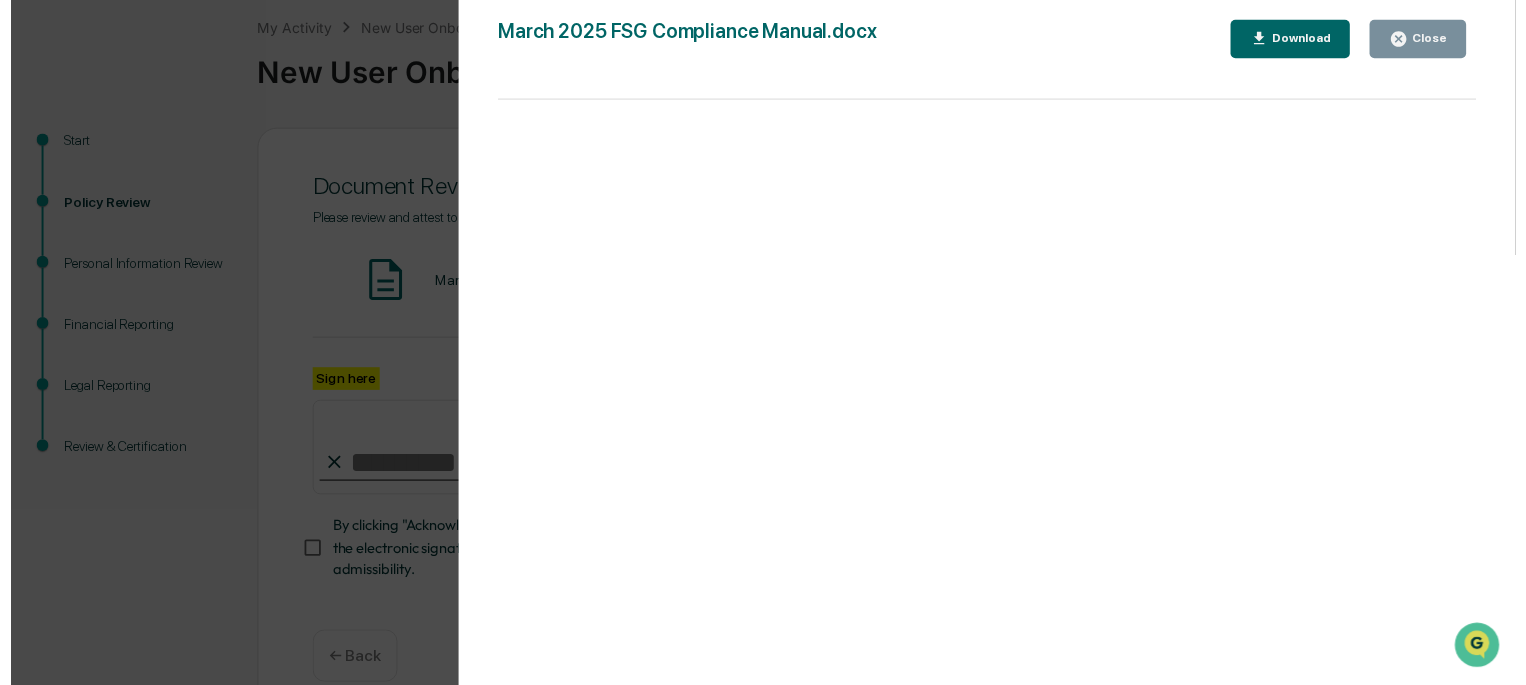 scroll, scrollTop: 145, scrollLeft: 0, axis: vertical 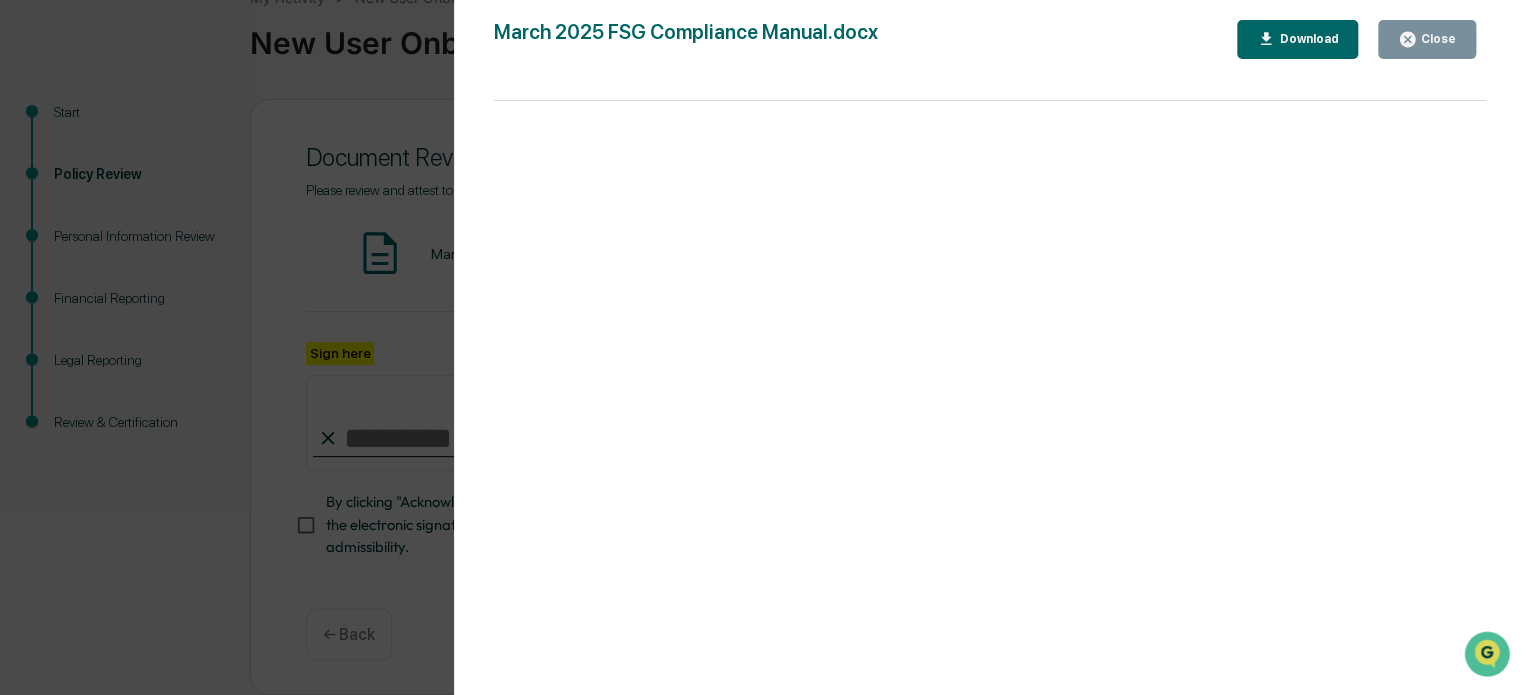 click 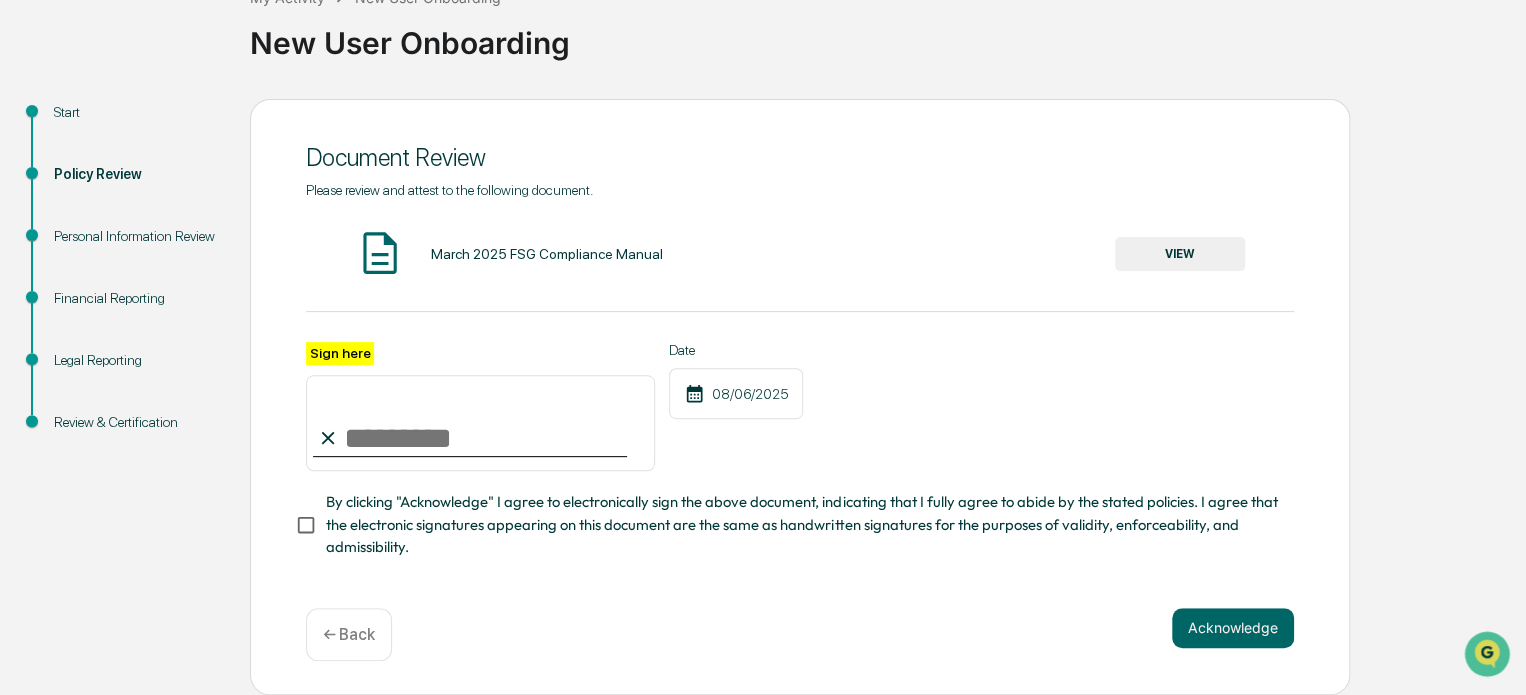click on "Sign here" at bounding box center [480, 423] 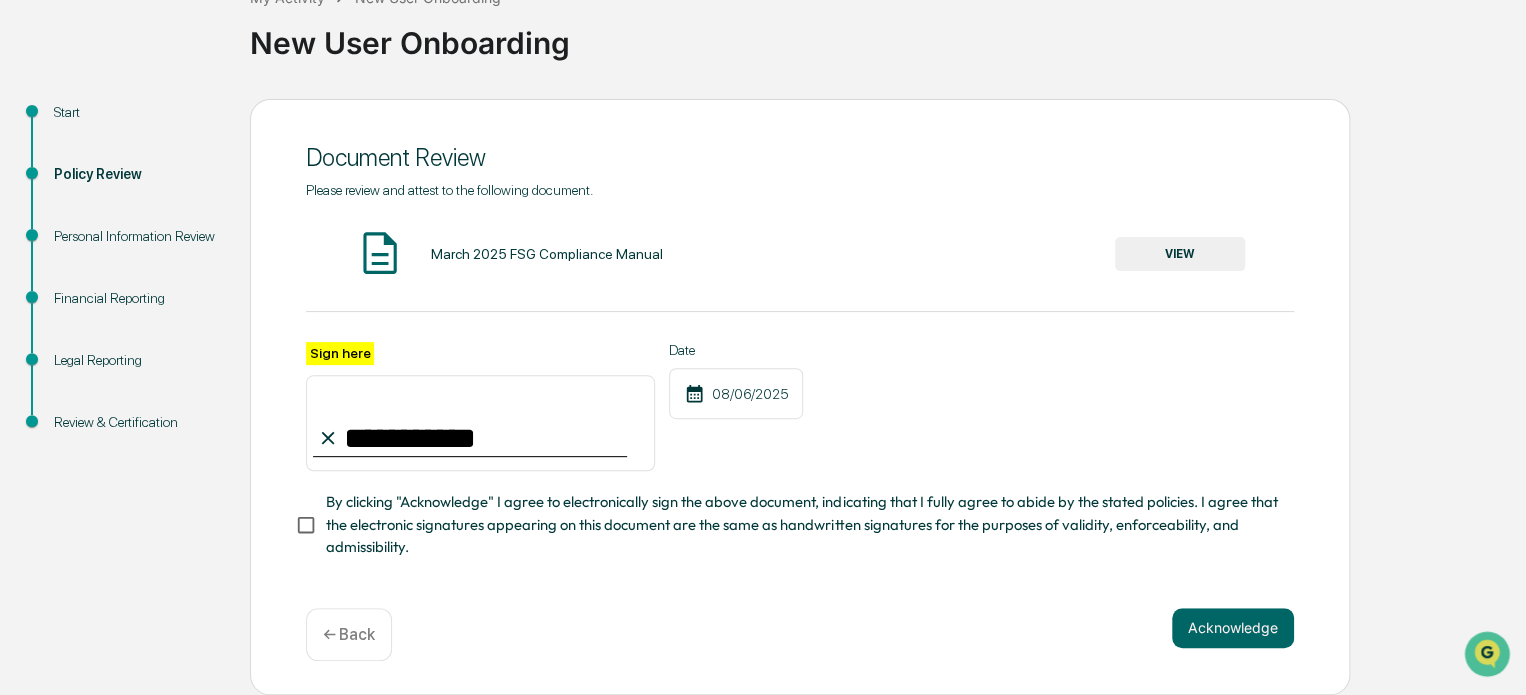 click on "By clicking "Acknowledge" I agree to electronically sign the above document, indicating that I fully agree to abide by the stated policies. I agree that the electronic signatures appearing on this document are the same as handwritten signatures for the purposes of validity, enforceability, and admissibility." at bounding box center [802, 524] 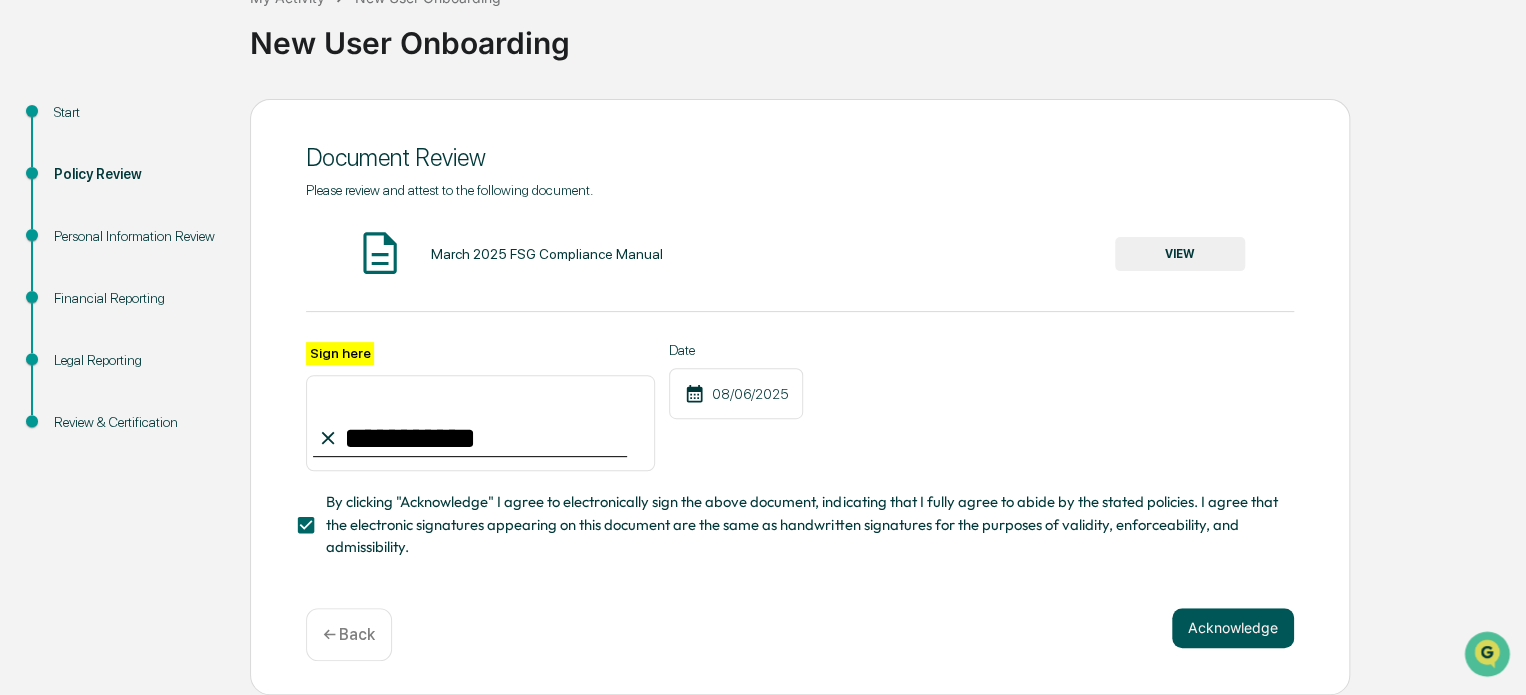 click on "Acknowledge" at bounding box center (1233, 628) 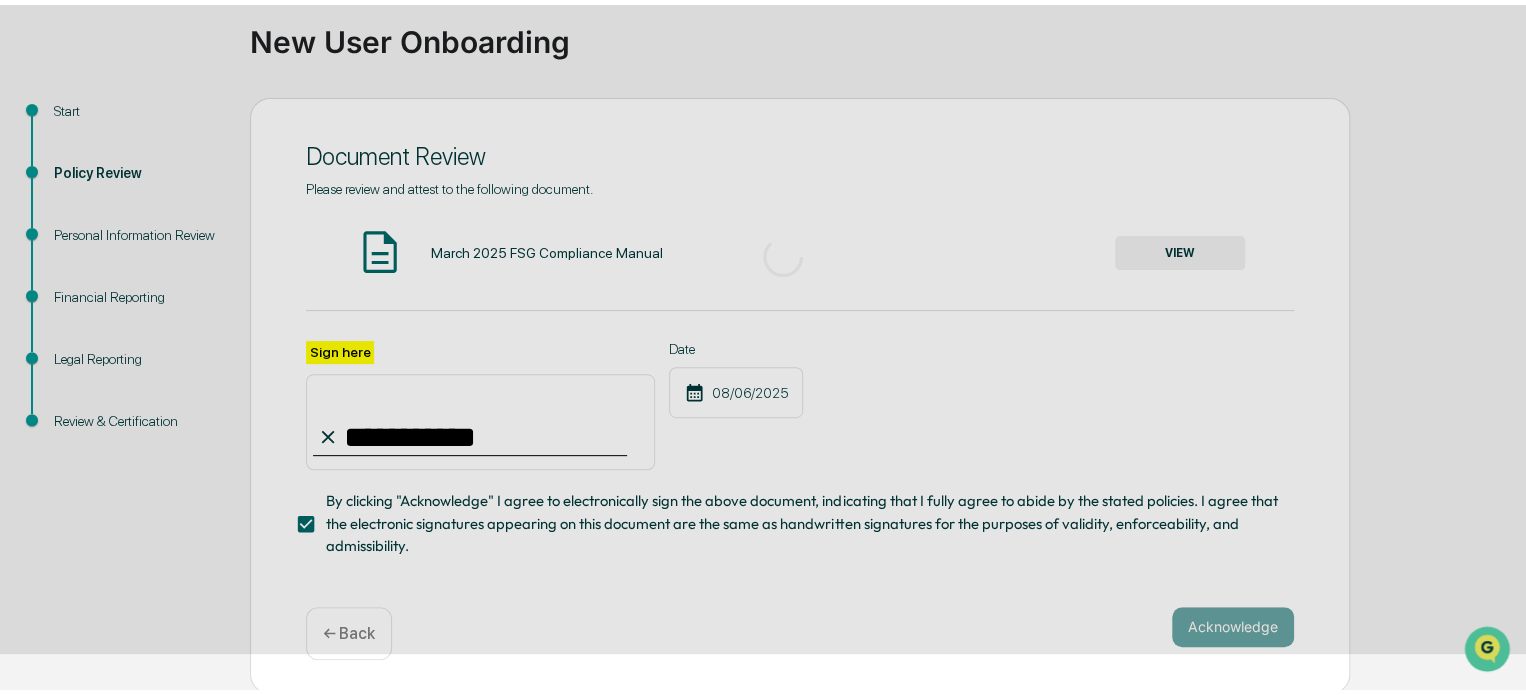 scroll, scrollTop: 109, scrollLeft: 0, axis: vertical 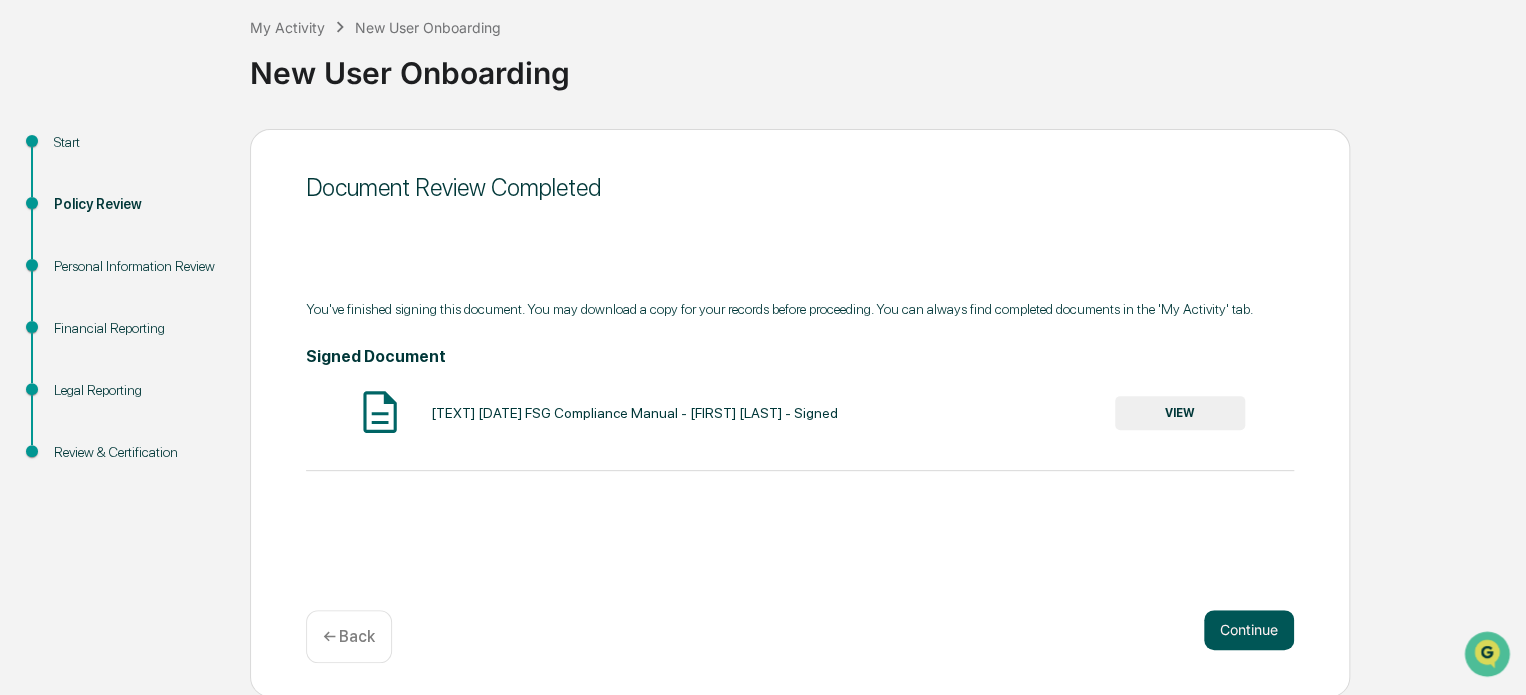 click on "Continue" at bounding box center [1249, 630] 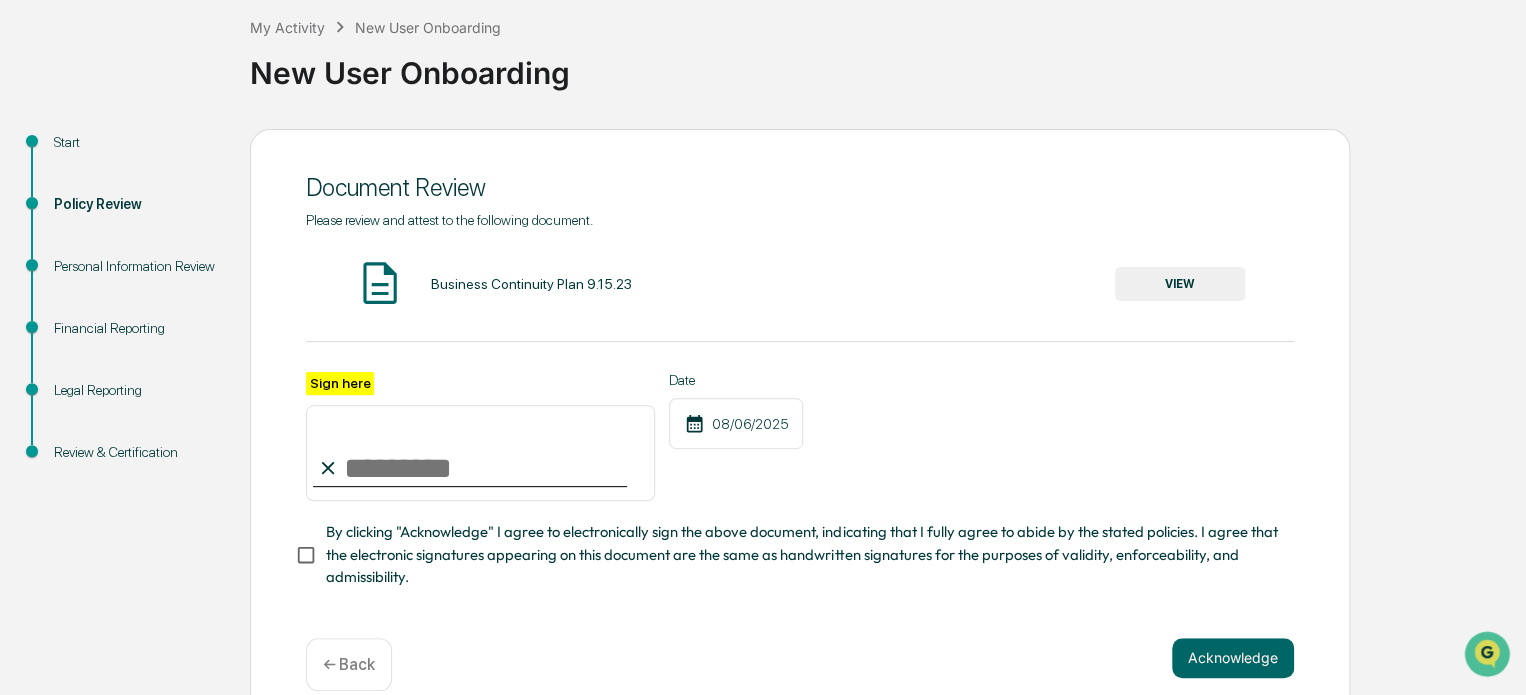 click on "By clicking "Acknowledge" I agree to electronically sign the above document, indicating that I fully agree to abide by the stated policies. I agree that the electronic signatures appearing on this document are the same as handwritten signatures for the purposes of validity, enforceability, and admissibility." at bounding box center [802, 554] 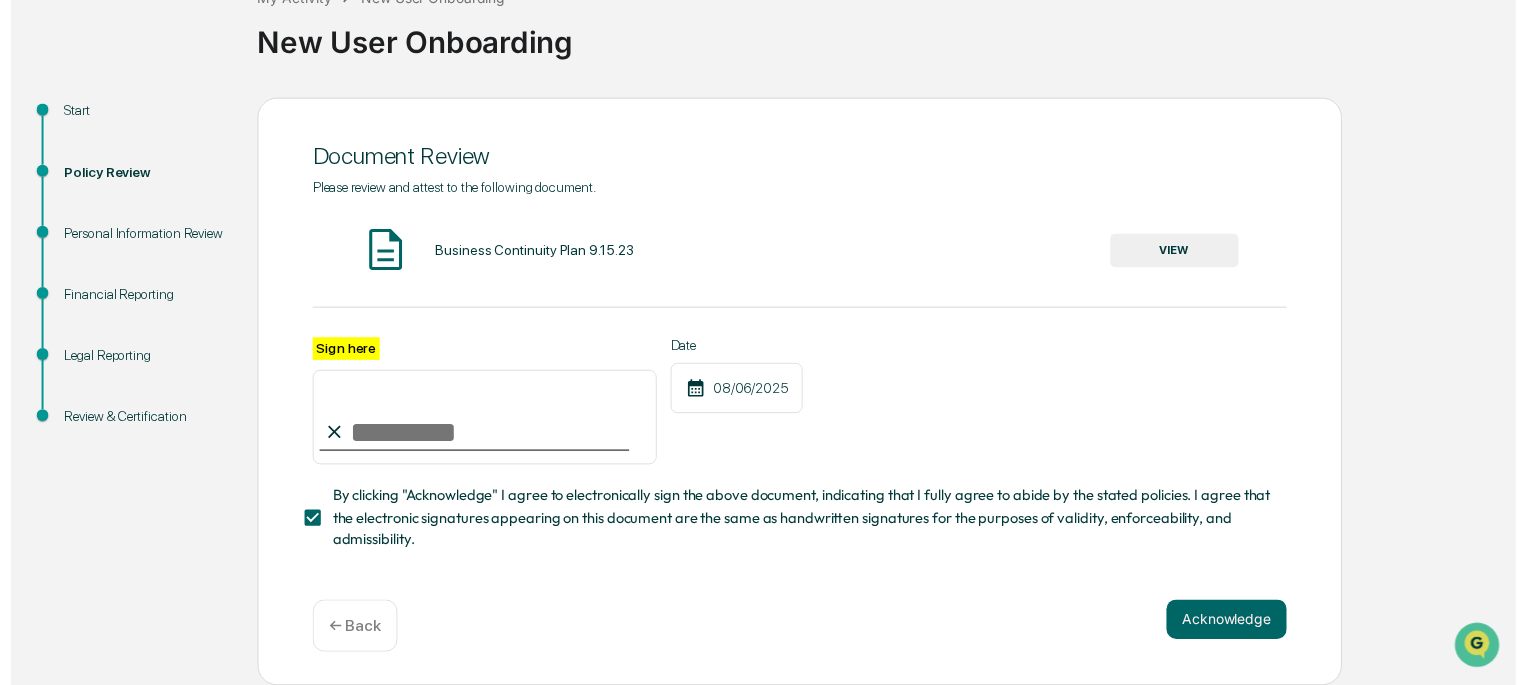 scroll, scrollTop: 144, scrollLeft: 0, axis: vertical 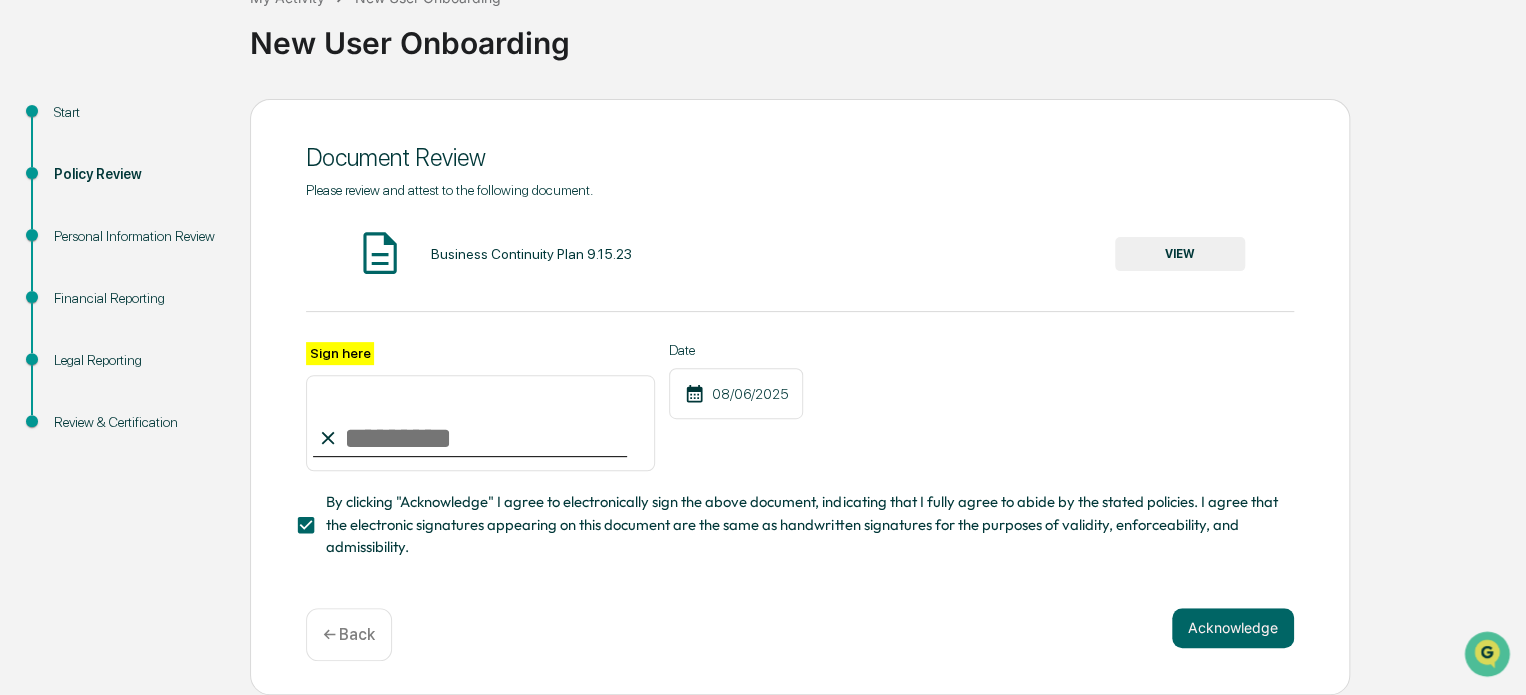 click on "VIEW" at bounding box center [1180, 254] 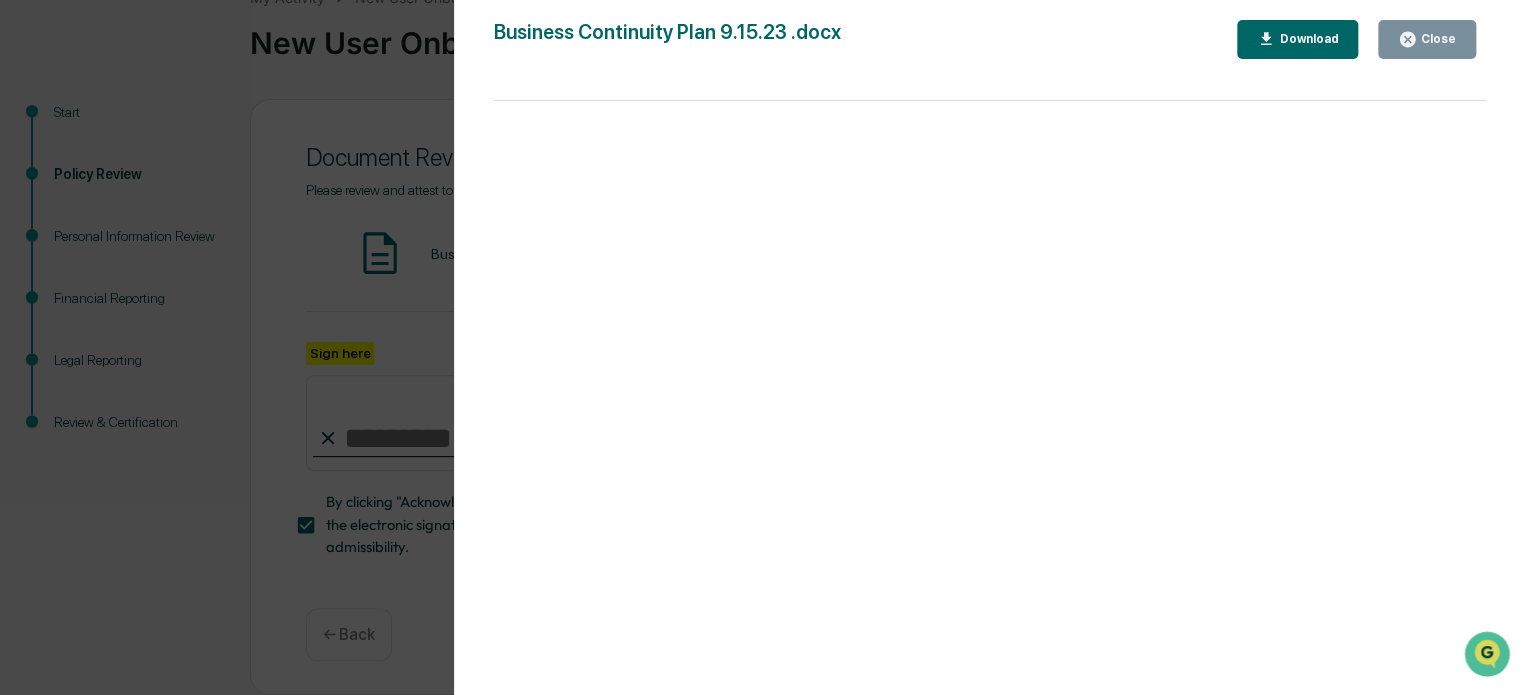 click on "Close" at bounding box center [1427, 39] 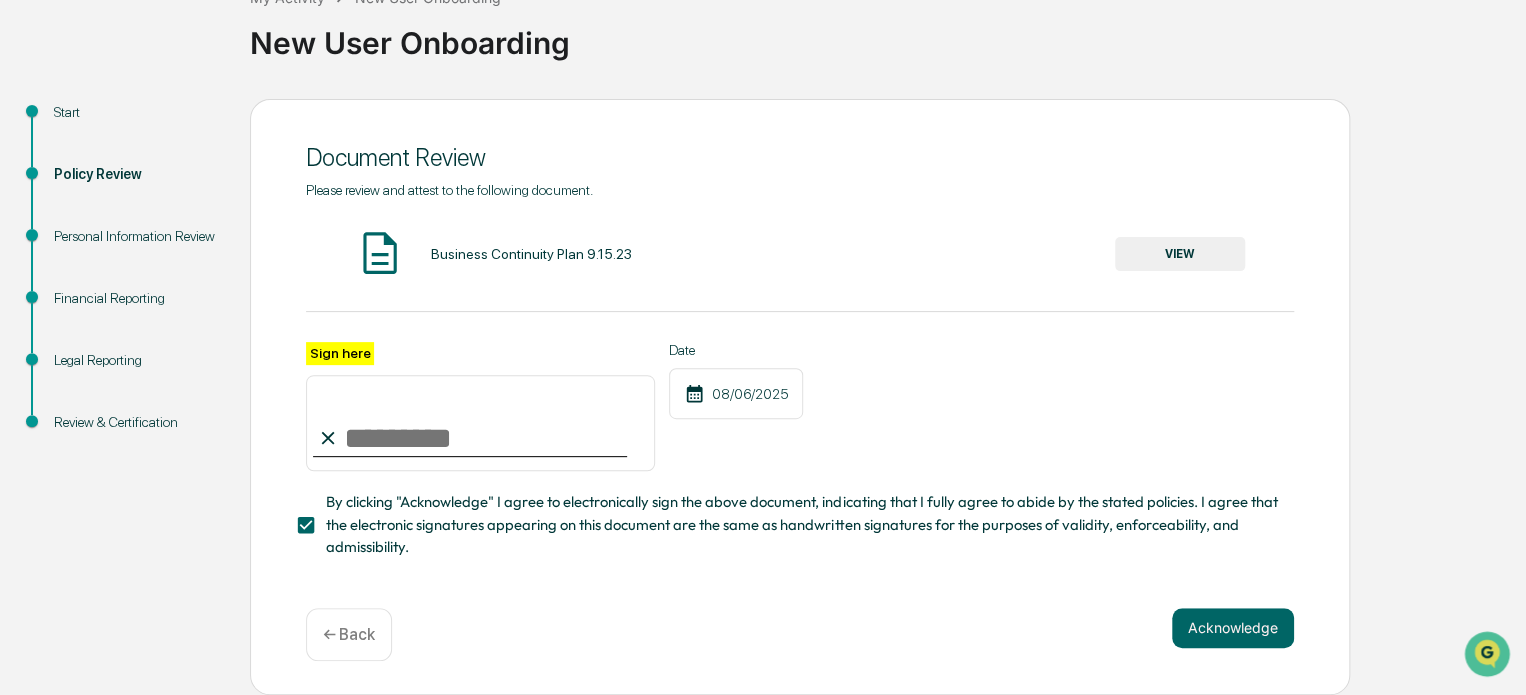 click on "Sign here" at bounding box center (480, 423) 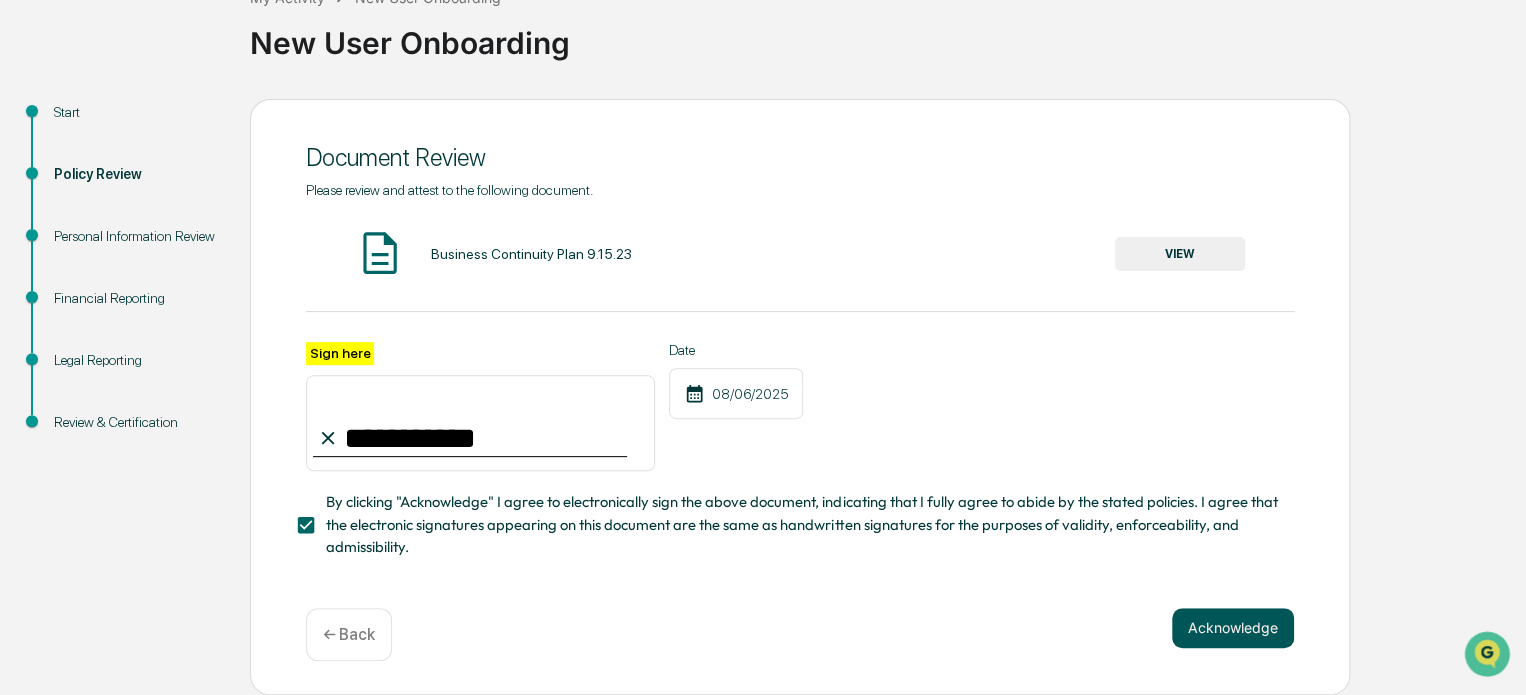click on "Acknowledge" at bounding box center (1233, 628) 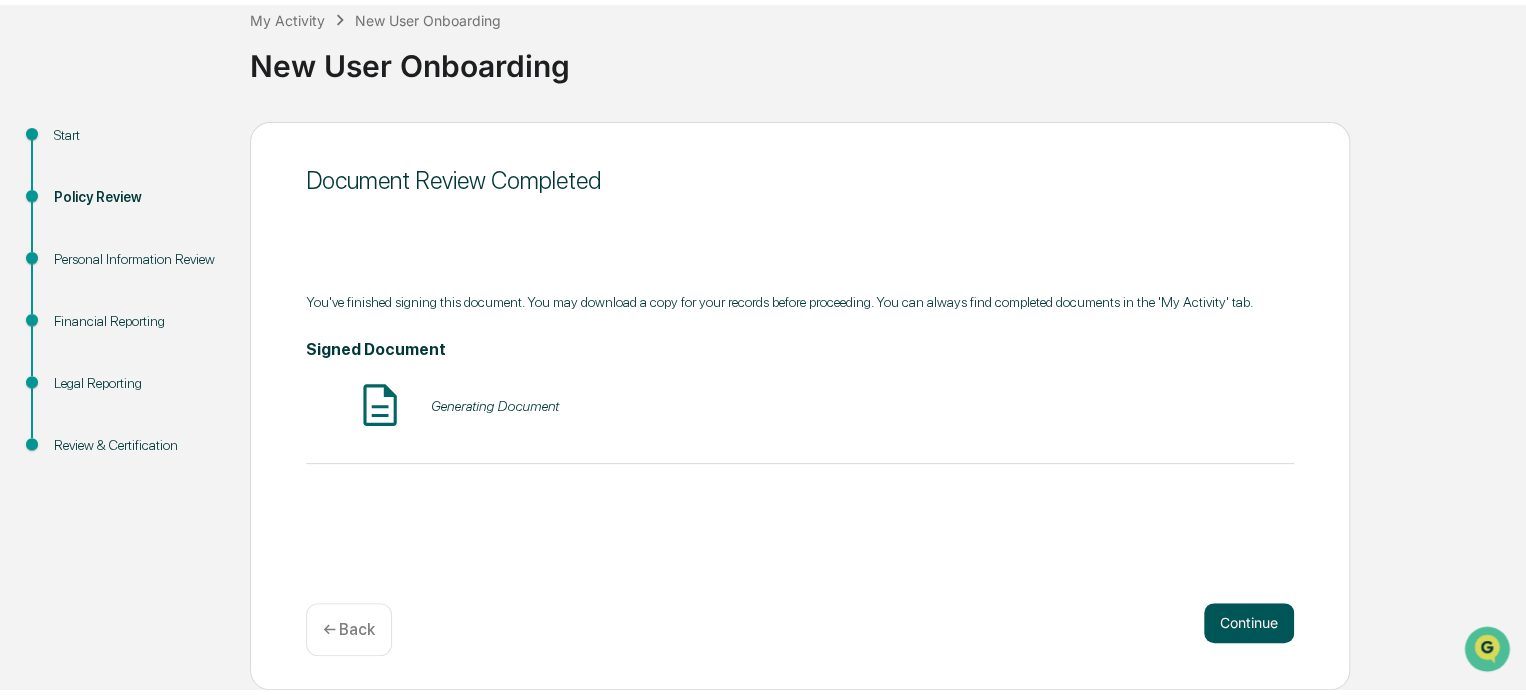 scroll, scrollTop: 109, scrollLeft: 0, axis: vertical 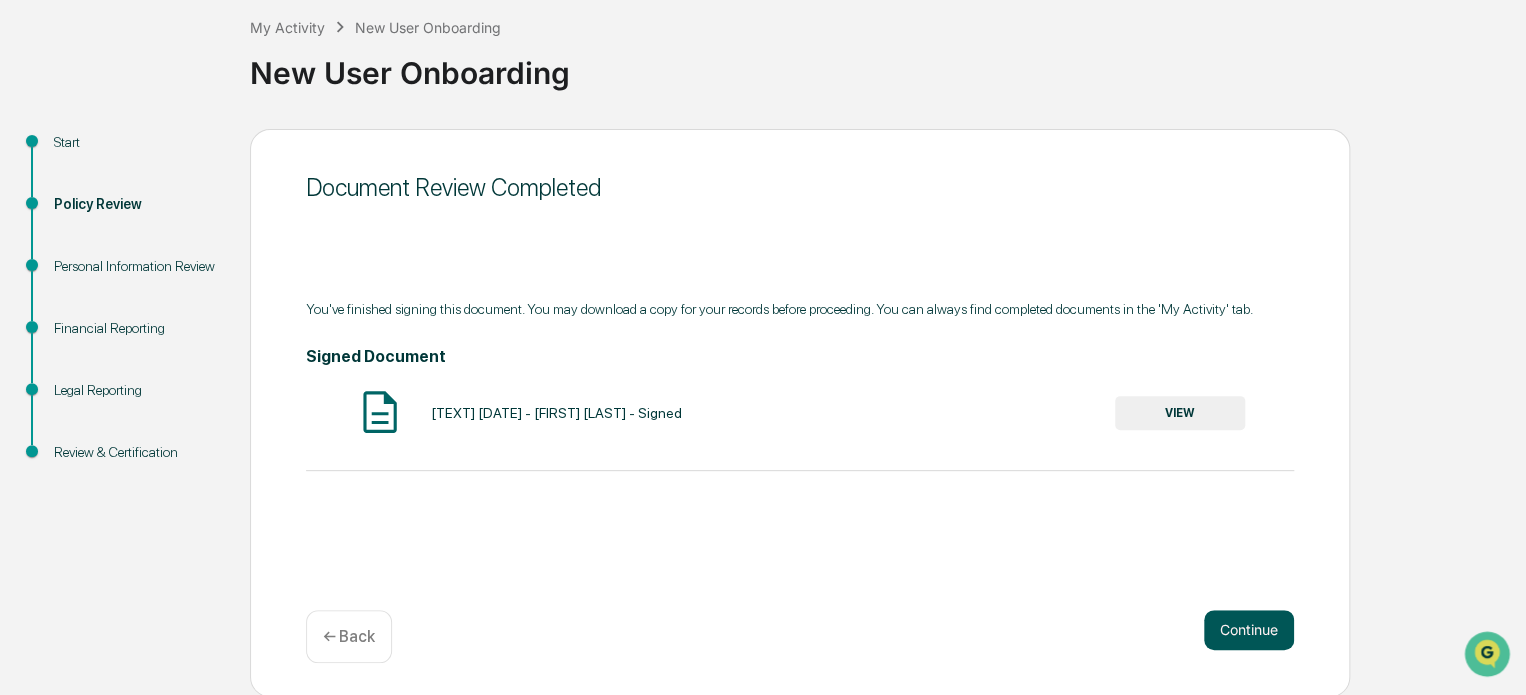click on "Continue" at bounding box center (1249, 630) 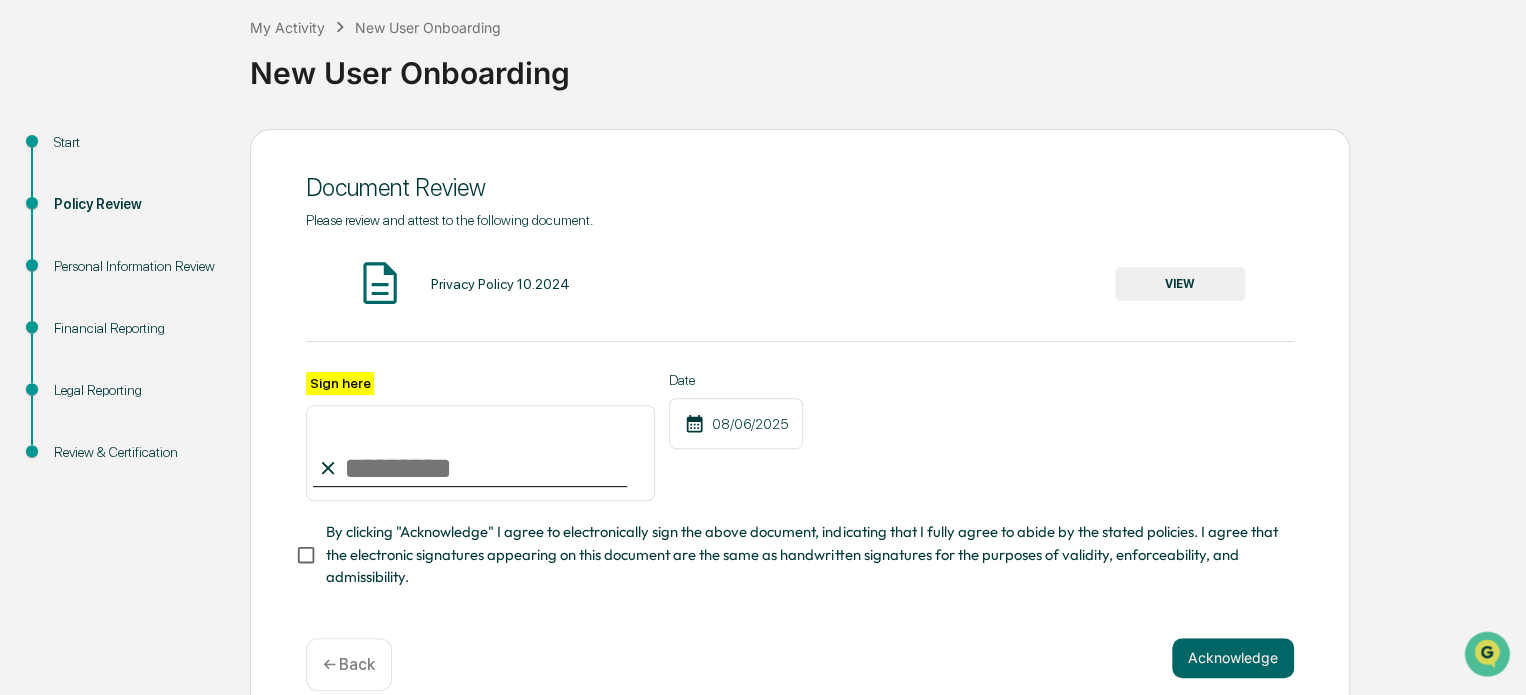 drag, startPoint x: 1209, startPoint y: 287, endPoint x: 1224, endPoint y: 279, distance: 17 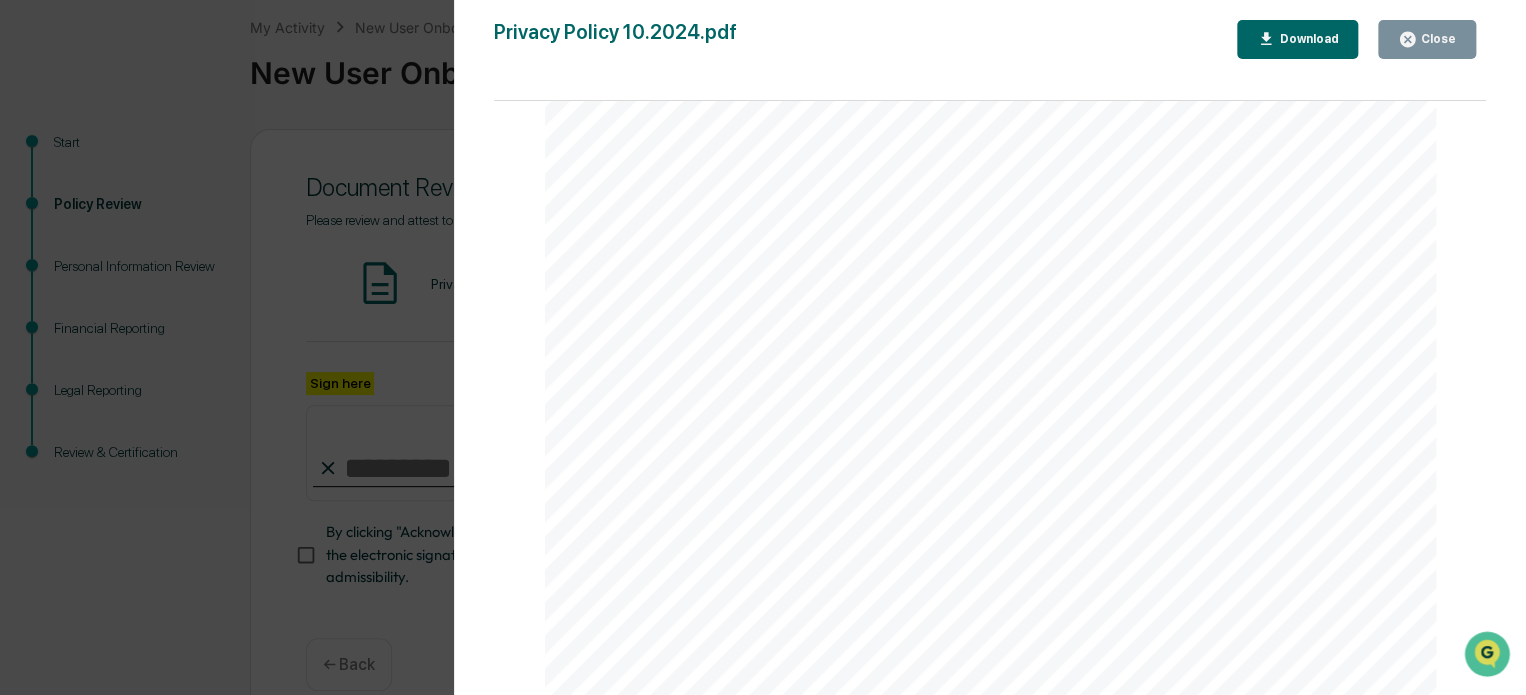 scroll, scrollTop: 1824, scrollLeft: 0, axis: vertical 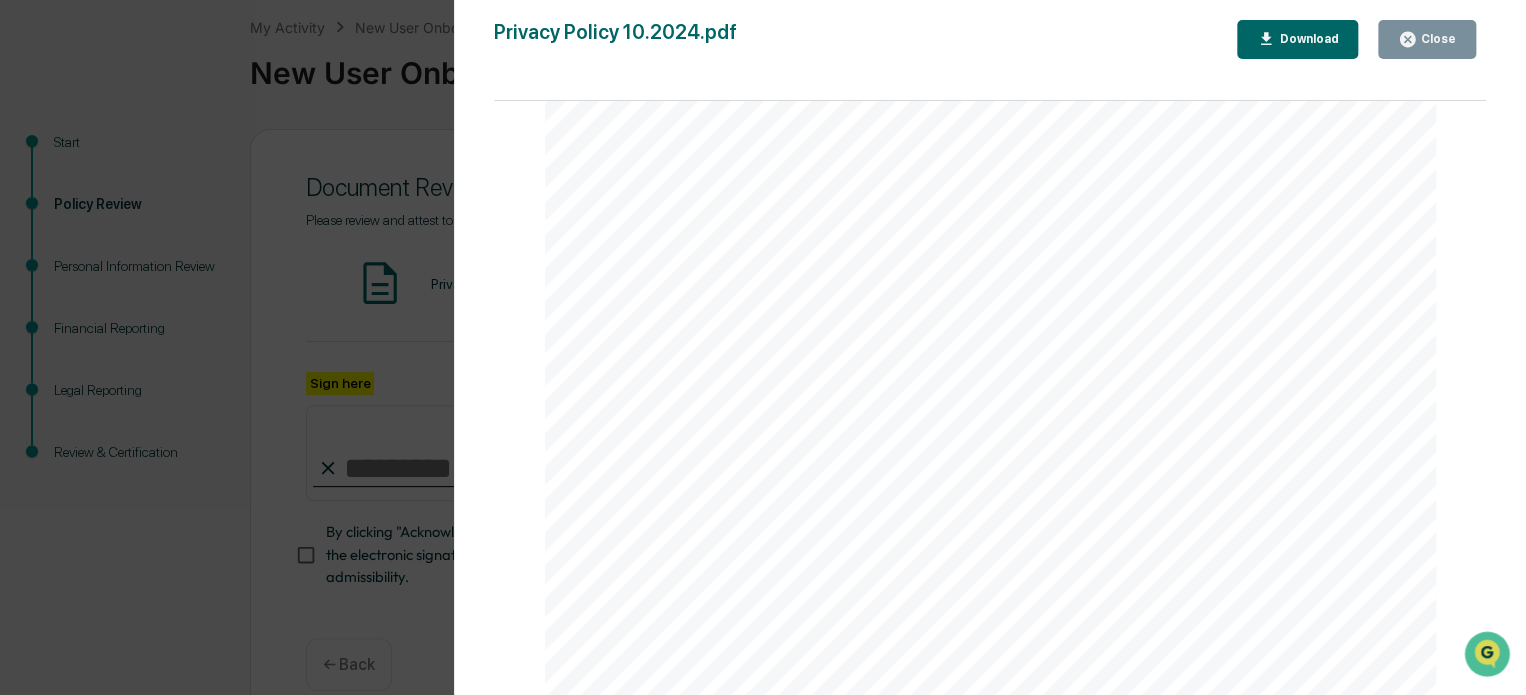 click on "Close" at bounding box center [1436, 39] 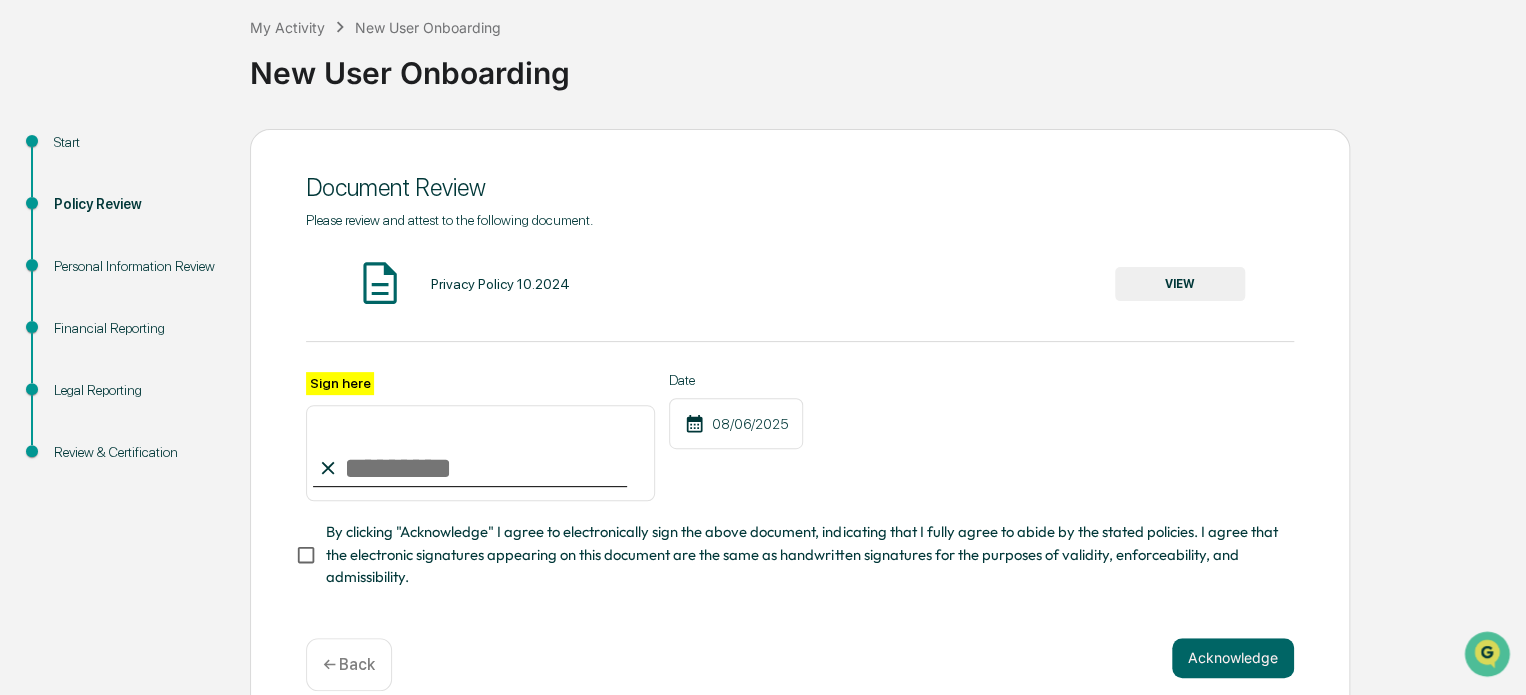 click on "Sign here" at bounding box center [480, 453] 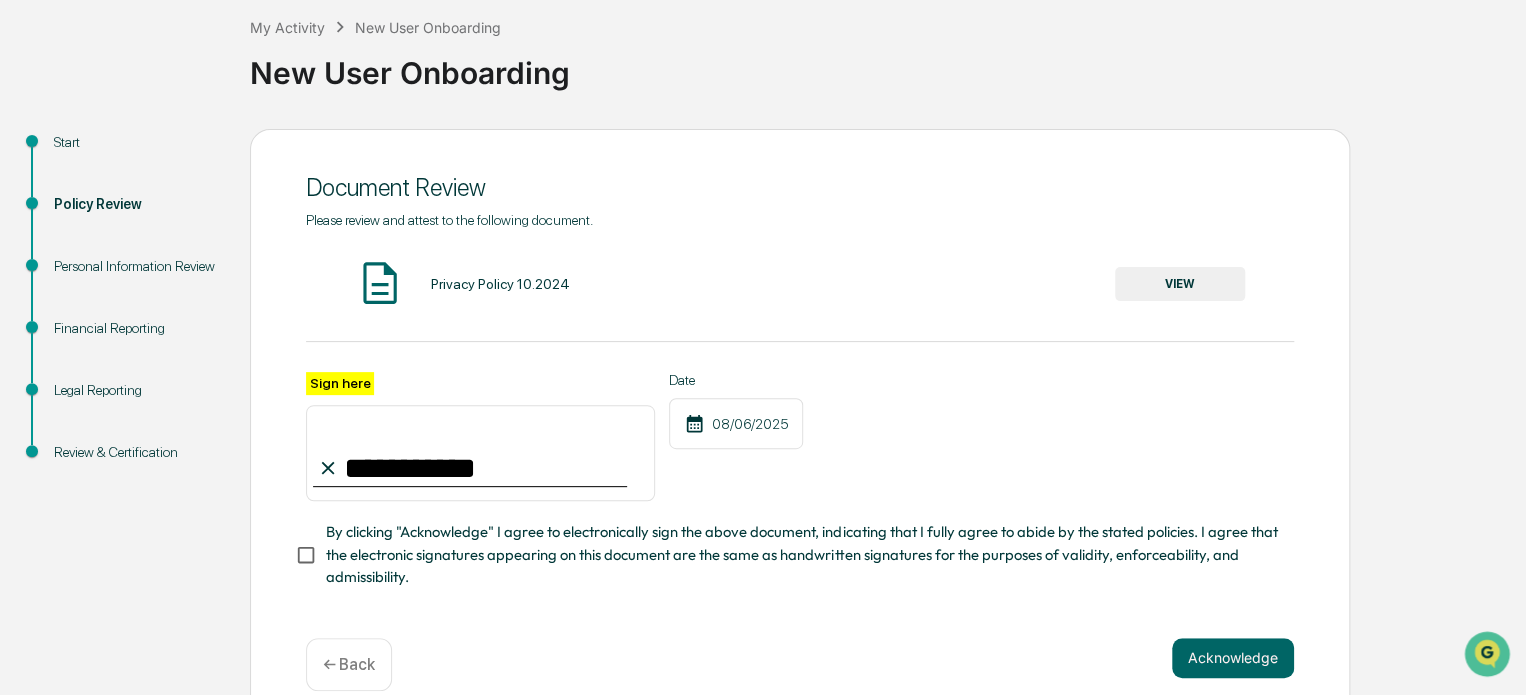 click on "By clicking "Acknowledge" I agree to electronically sign the above document, indicating that I fully agree to abide by the stated policies. I agree that the electronic signatures appearing on this document are the same as handwritten signatures for the purposes of validity, enforceability, and admissibility." at bounding box center [802, 554] 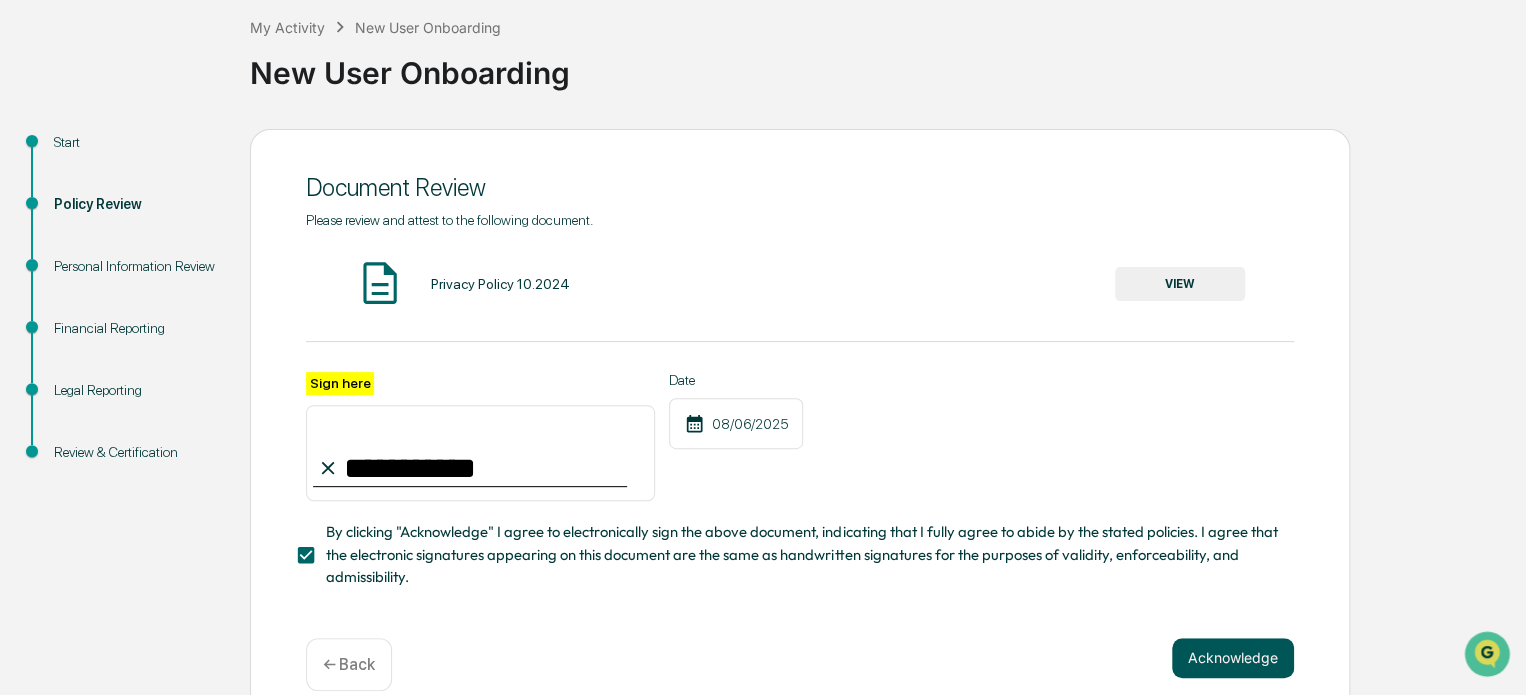 click on "Acknowledge" at bounding box center (1233, 658) 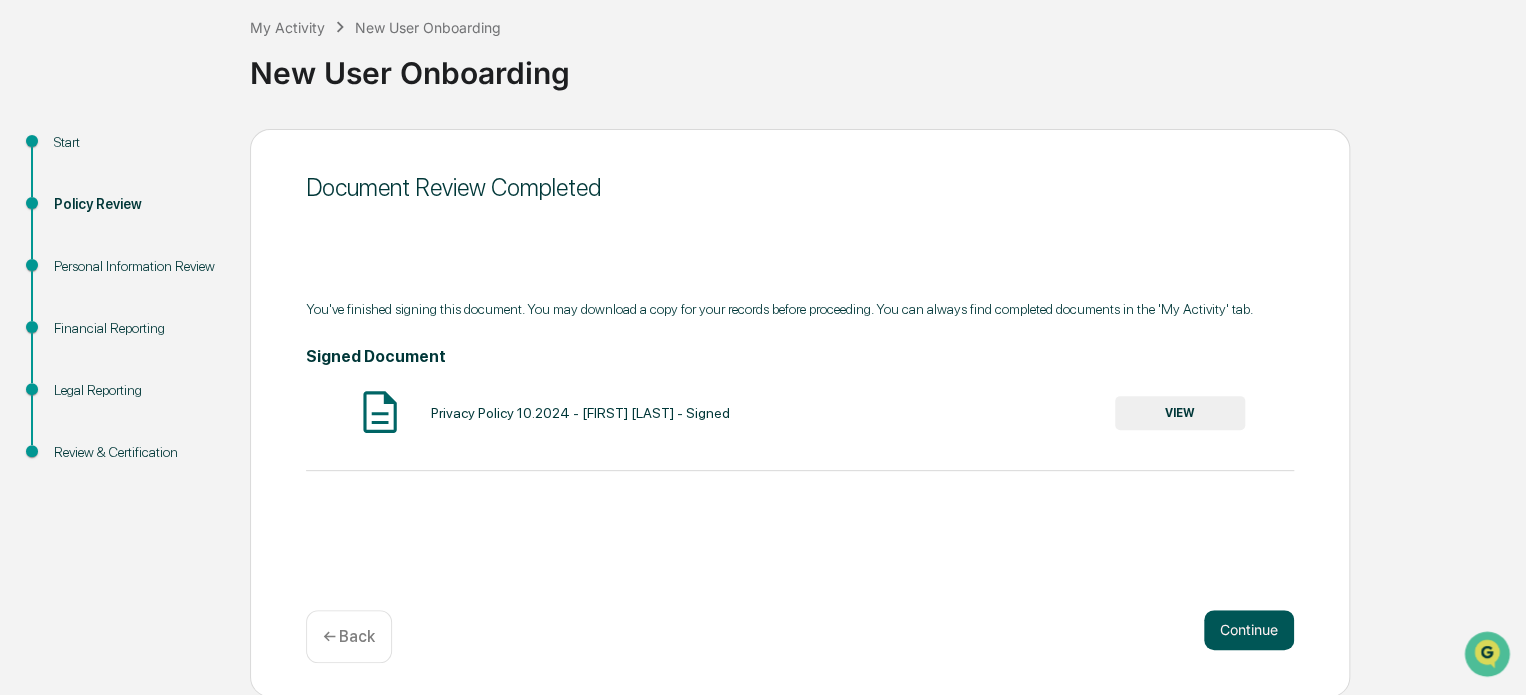 click on "Continue" at bounding box center (1249, 630) 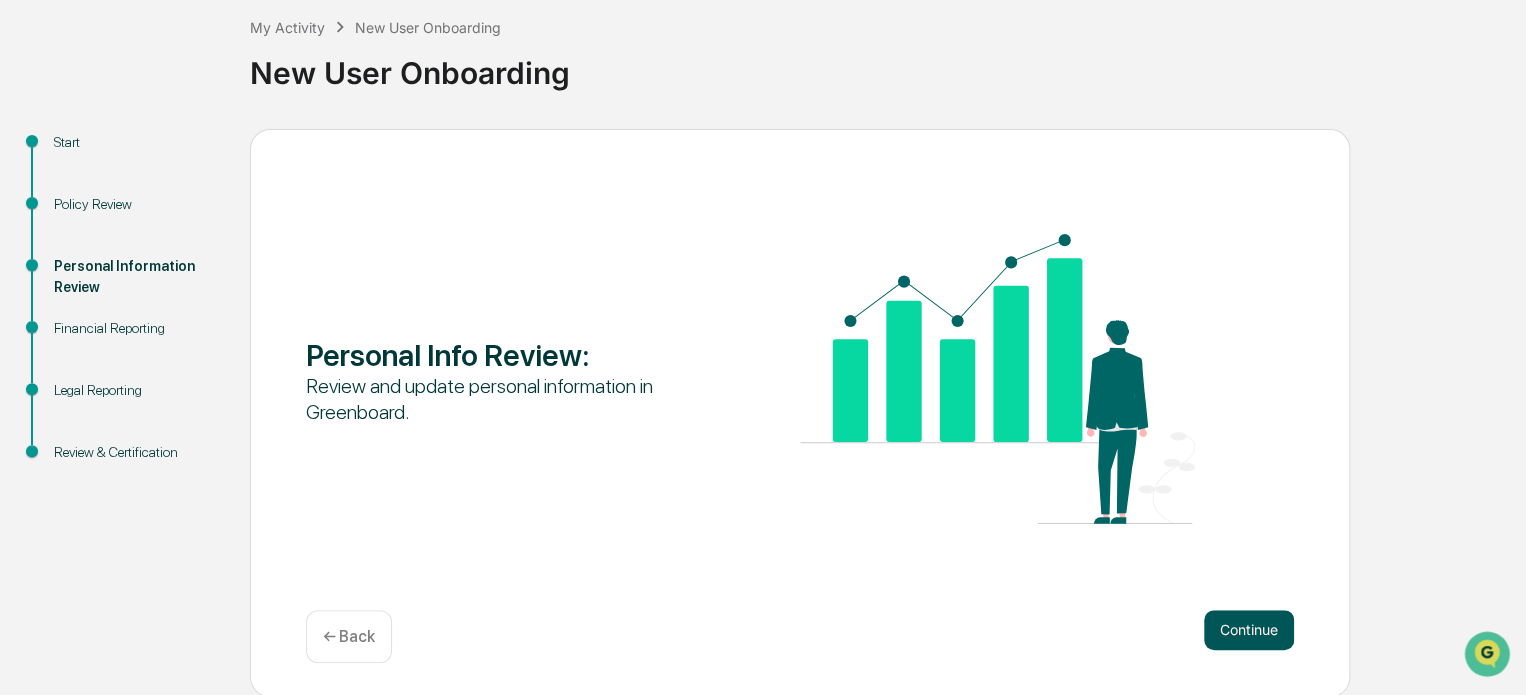 drag, startPoint x: 1245, startPoint y: 634, endPoint x: 1262, endPoint y: 631, distance: 17.262676 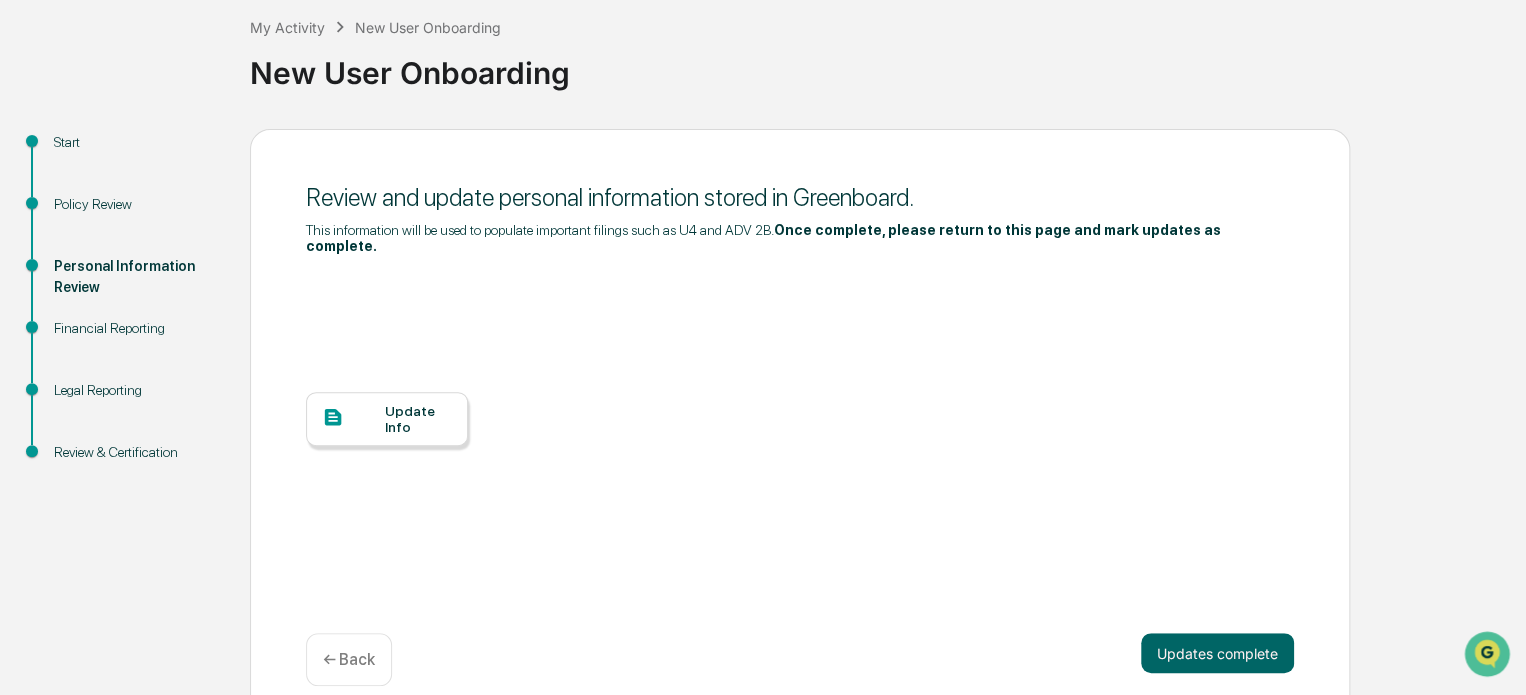 click on "Update Info" at bounding box center [418, 419] 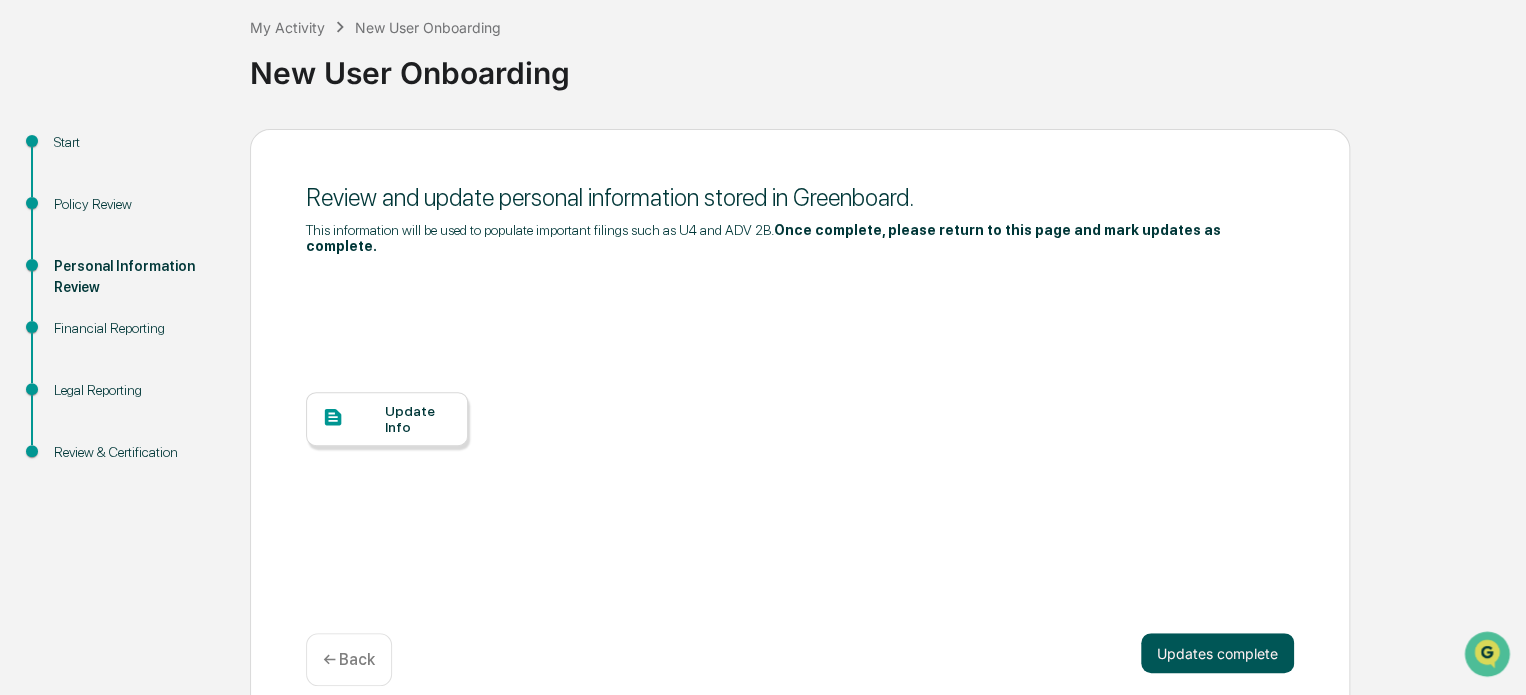 click on "Updates complete" at bounding box center (1217, 653) 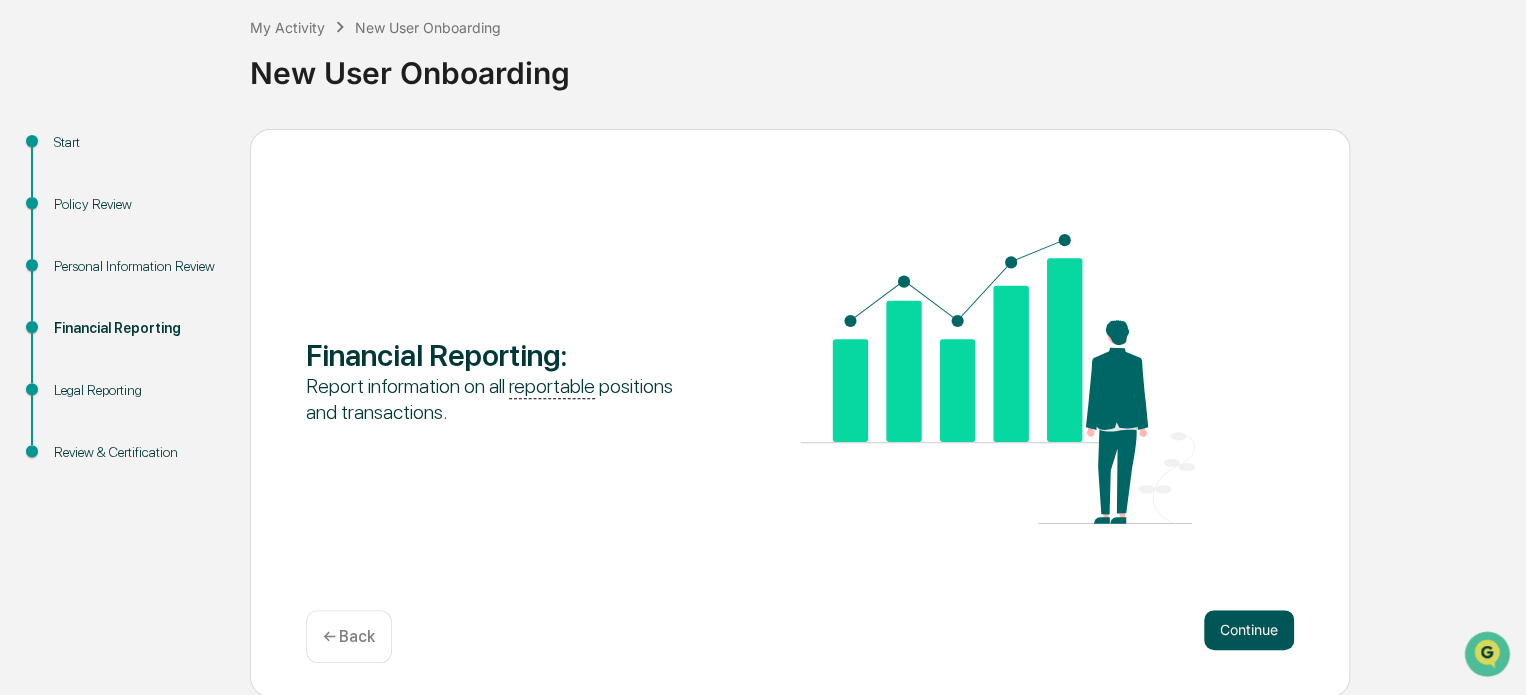 click on "Continue" at bounding box center (1249, 630) 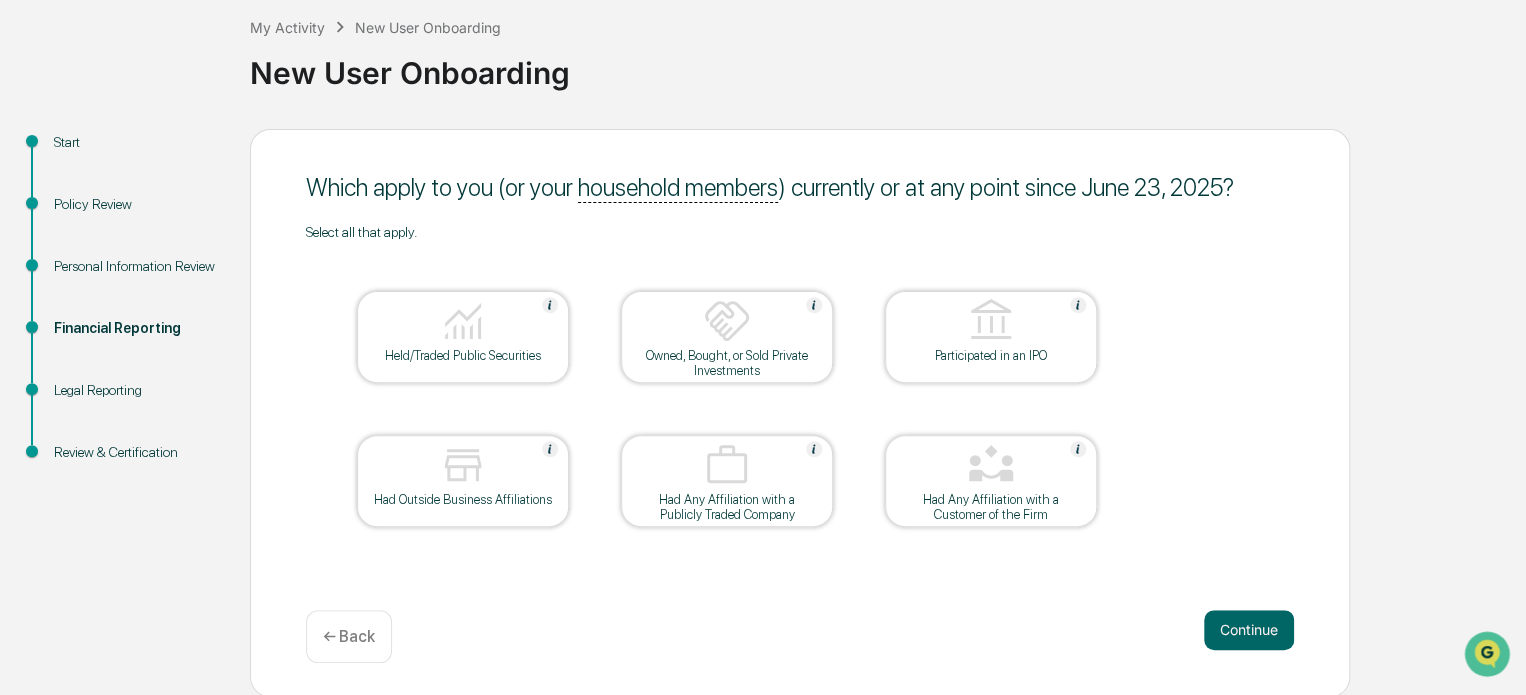 click at bounding box center [463, 322] 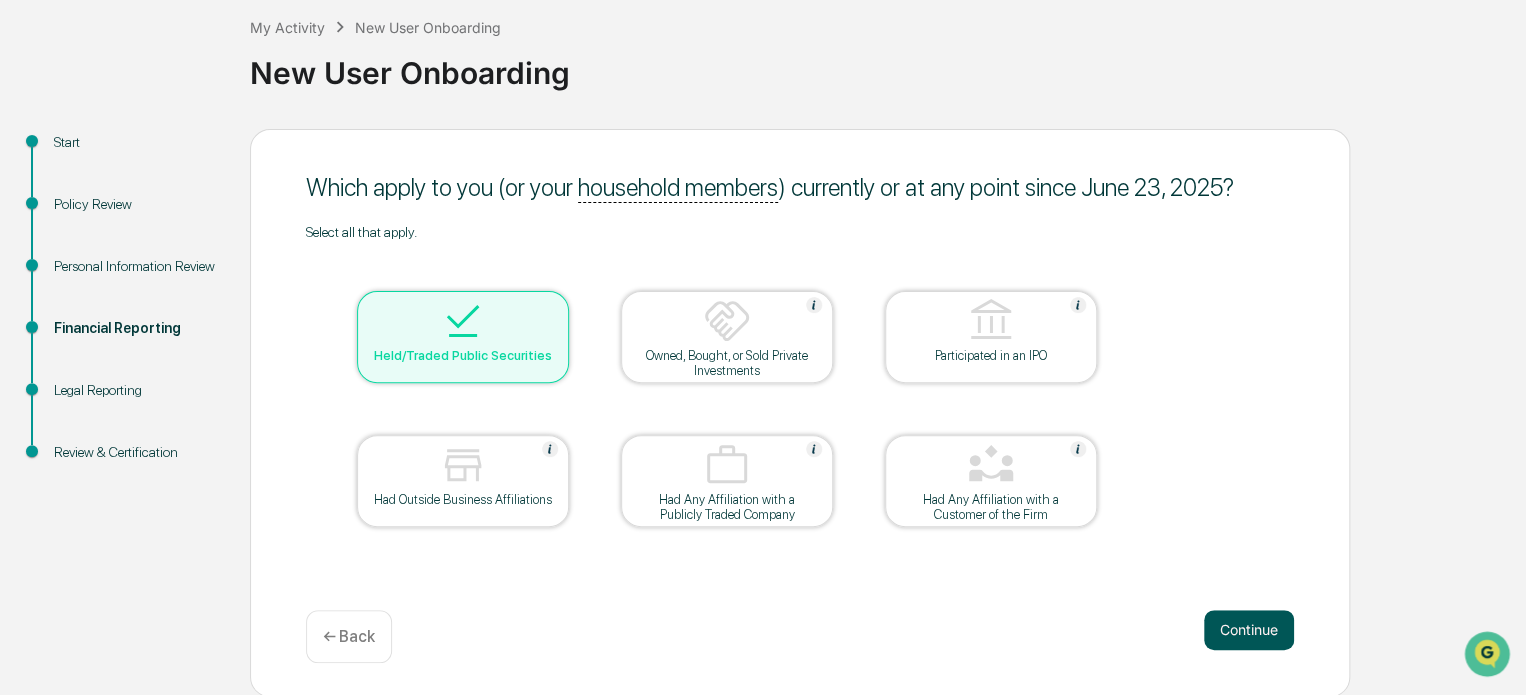 click on "Continue" at bounding box center [1249, 630] 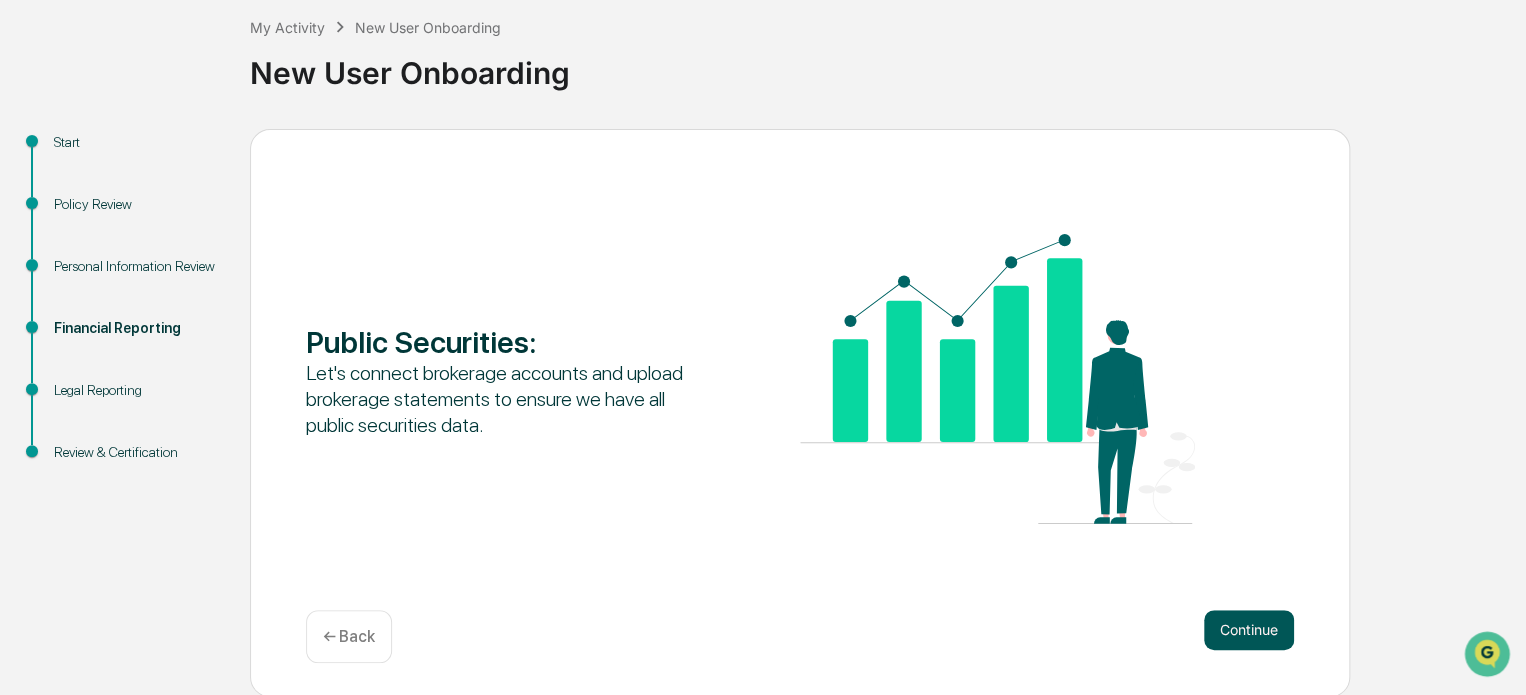 drag, startPoint x: 1237, startPoint y: 631, endPoint x: 1255, endPoint y: 632, distance: 18.027756 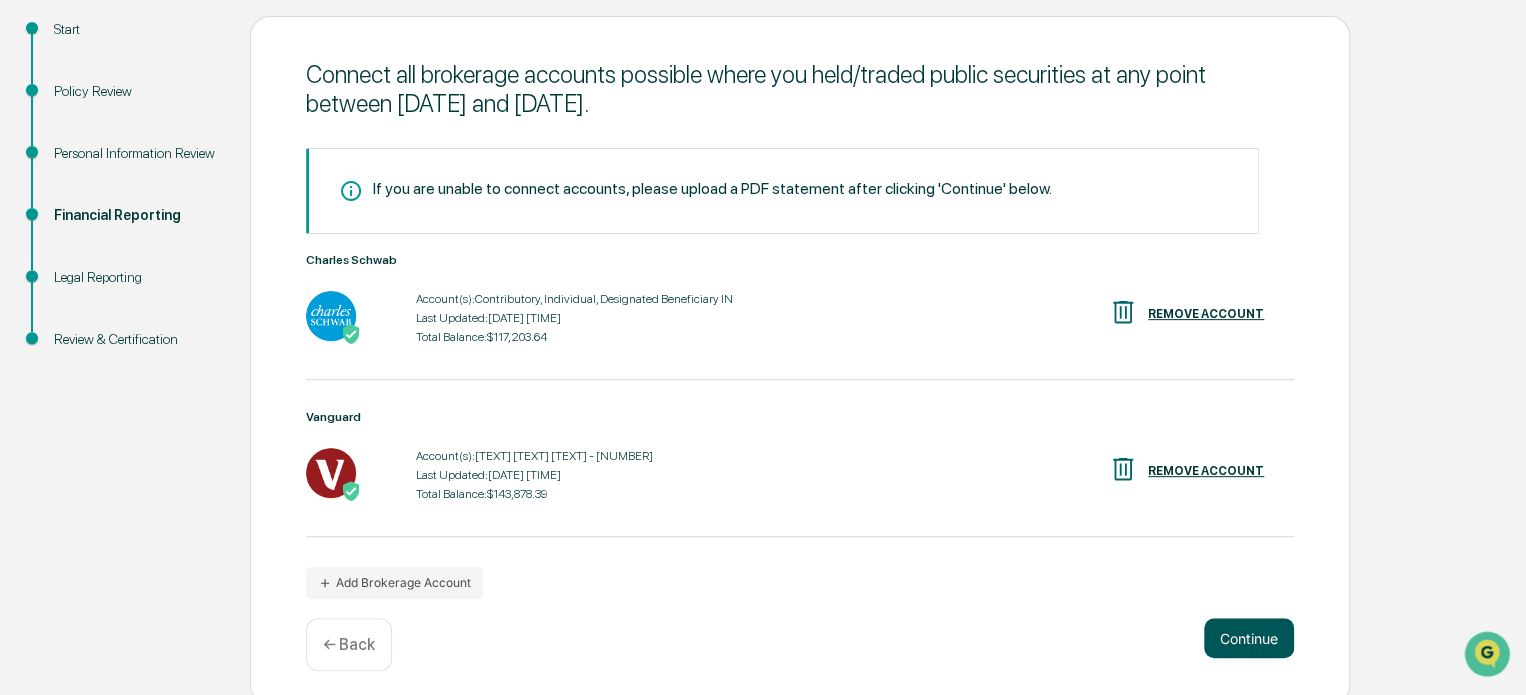 scroll, scrollTop: 234, scrollLeft: 0, axis: vertical 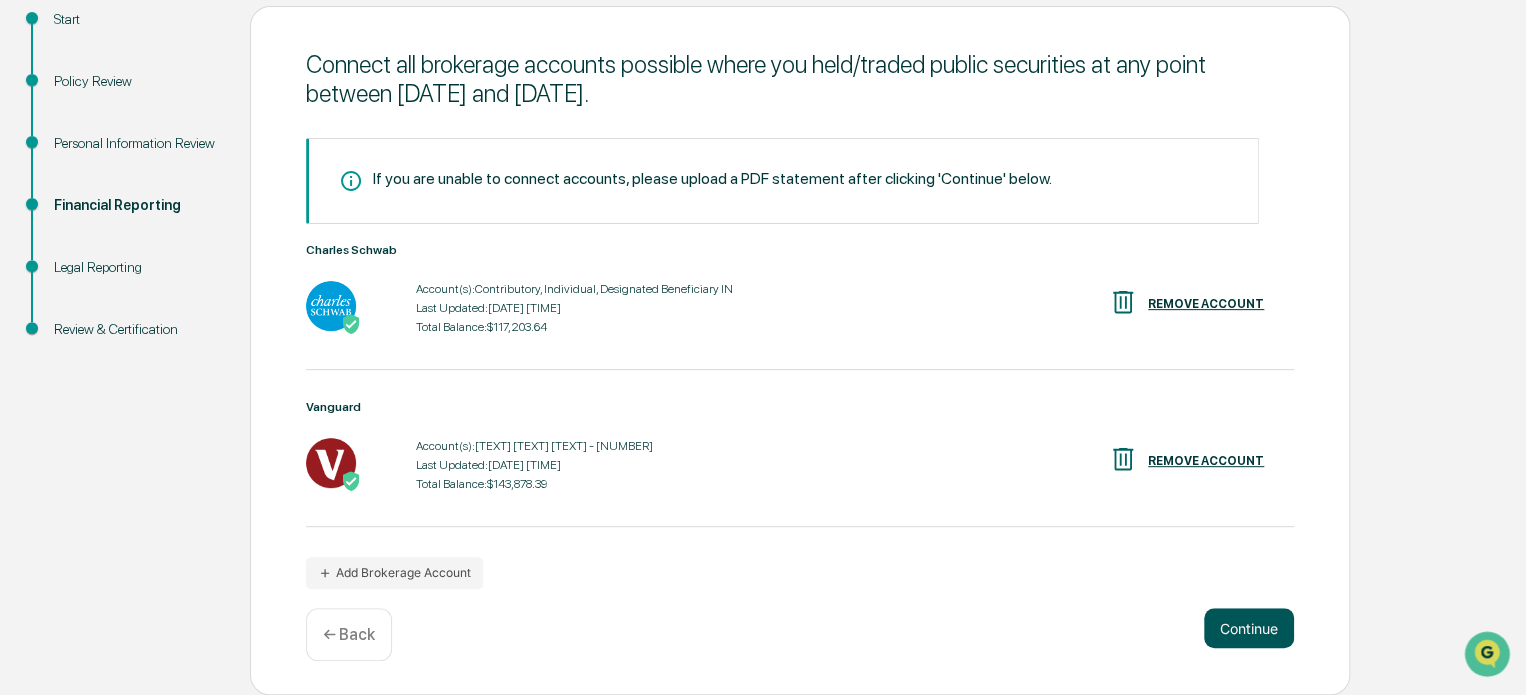 click on "Continue" at bounding box center (1249, 628) 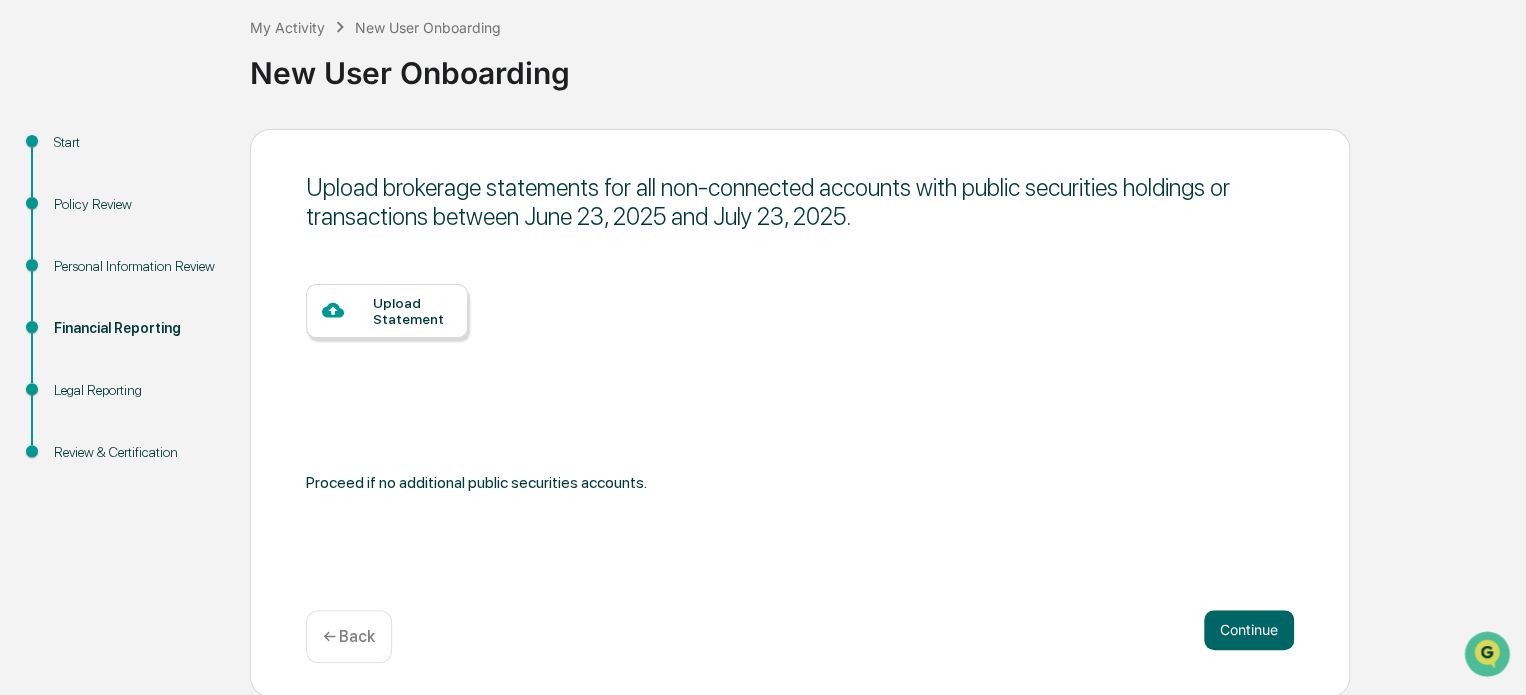 drag, startPoint x: 1255, startPoint y: 632, endPoint x: 1271, endPoint y: 522, distance: 111.15755 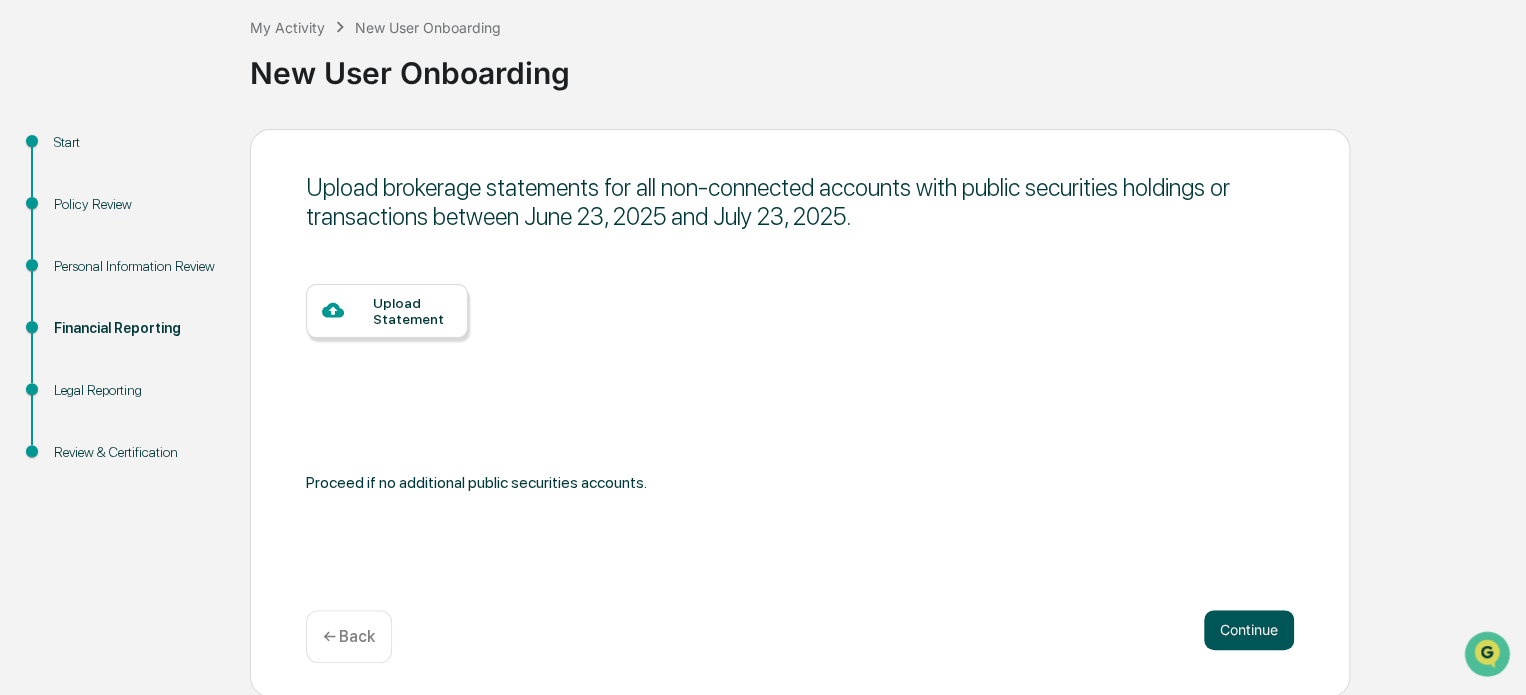 click on "Continue" at bounding box center (1249, 630) 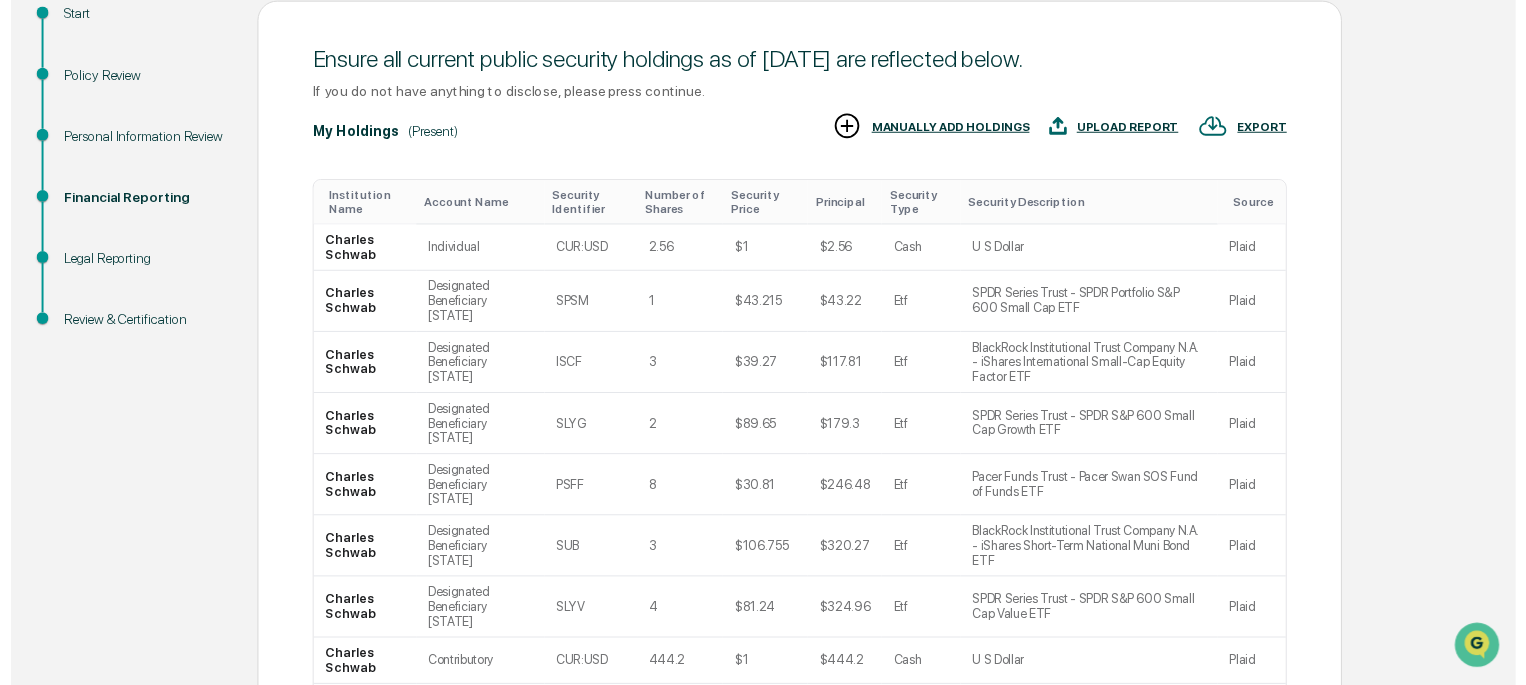 scroll, scrollTop: 416, scrollLeft: 0, axis: vertical 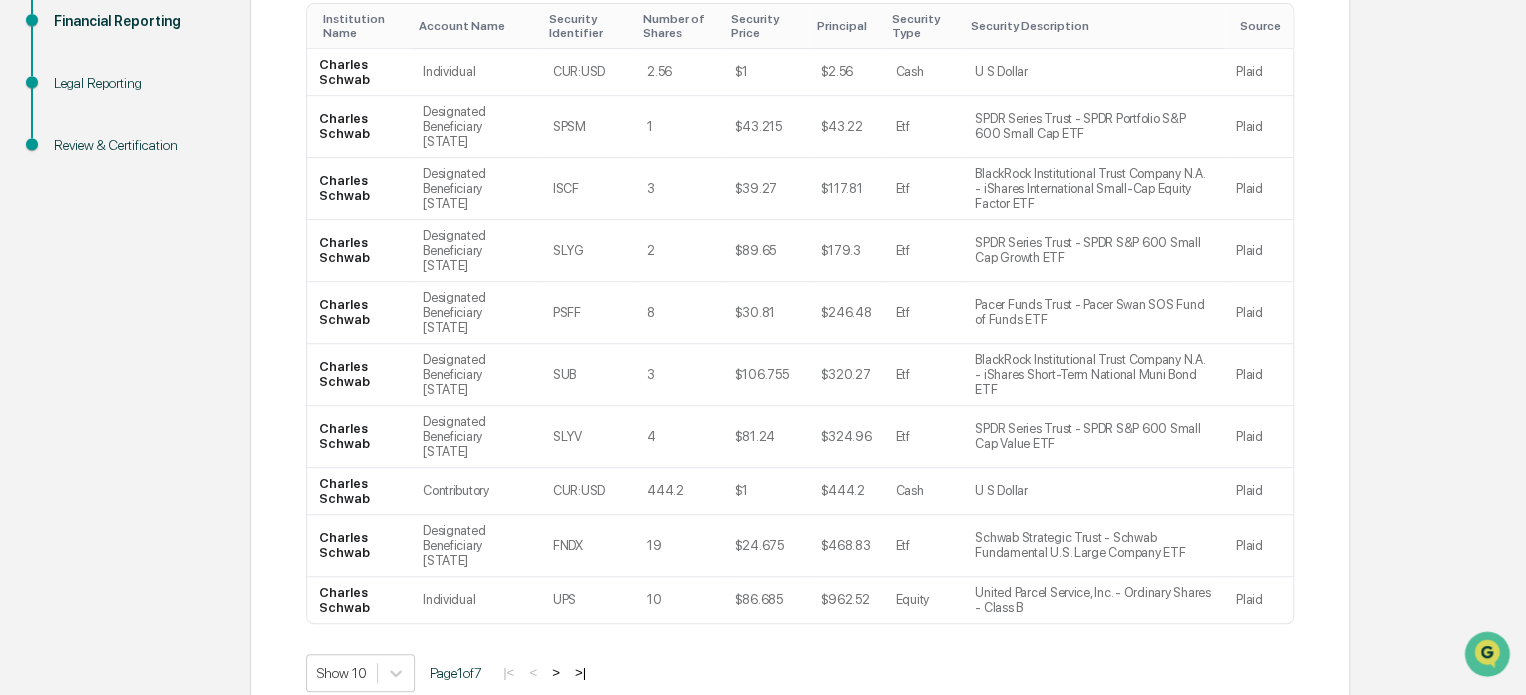 click on "Continue" at bounding box center (1249, 731) 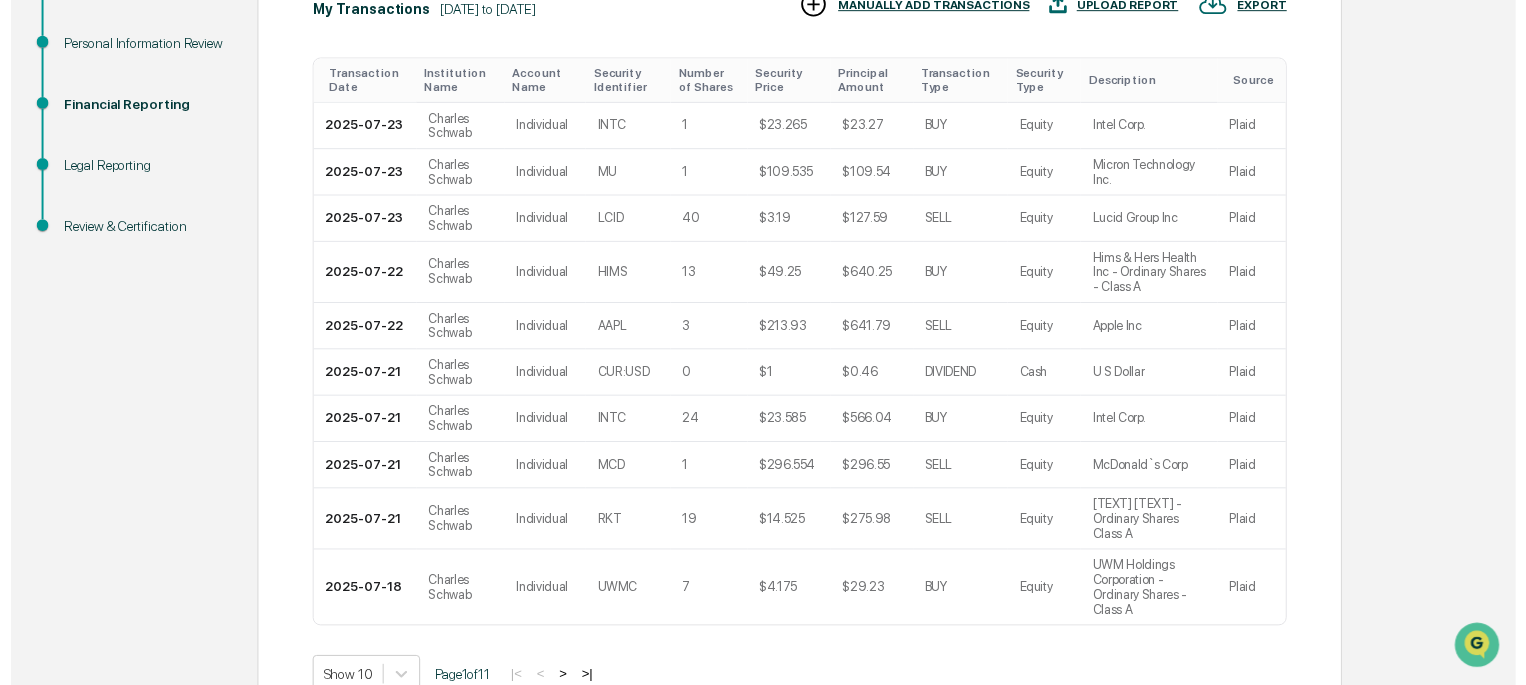 scroll, scrollTop: 402, scrollLeft: 0, axis: vertical 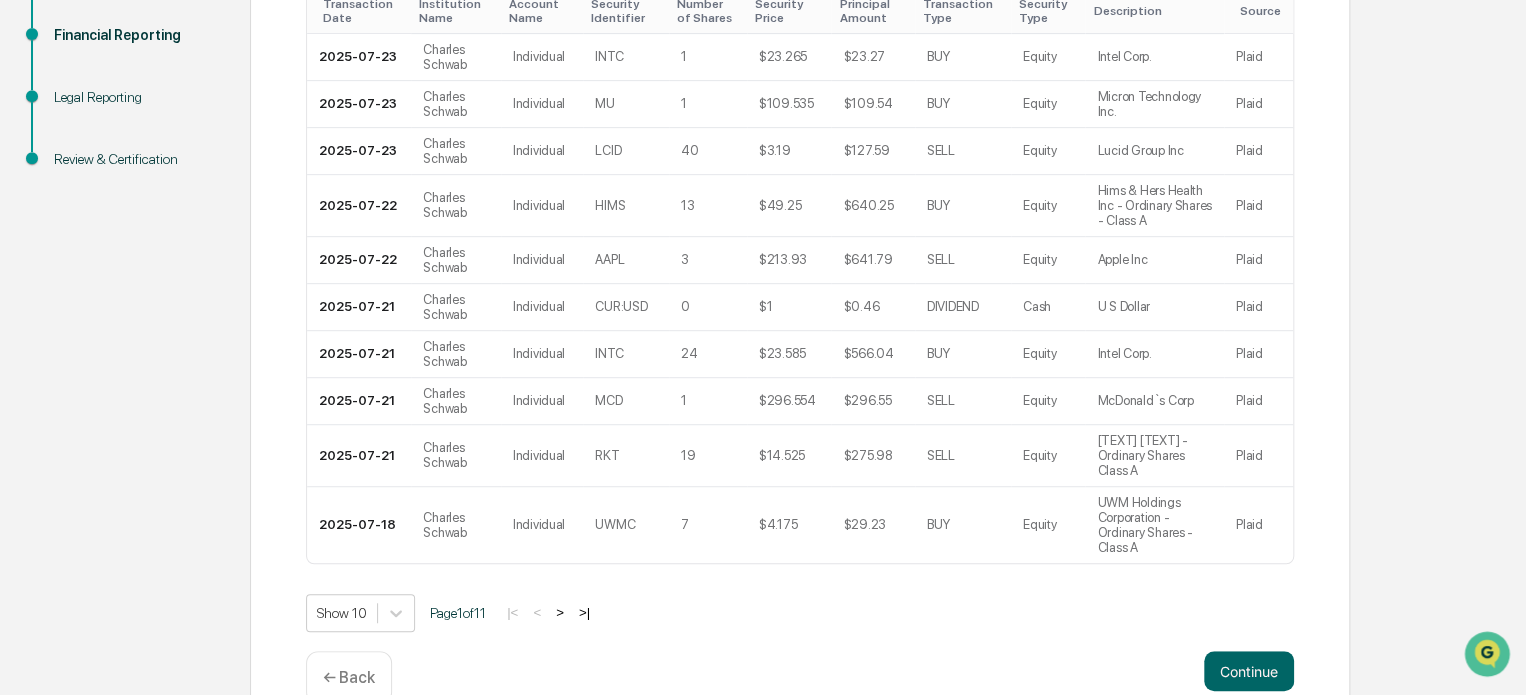 click on "Continue" at bounding box center (1249, 671) 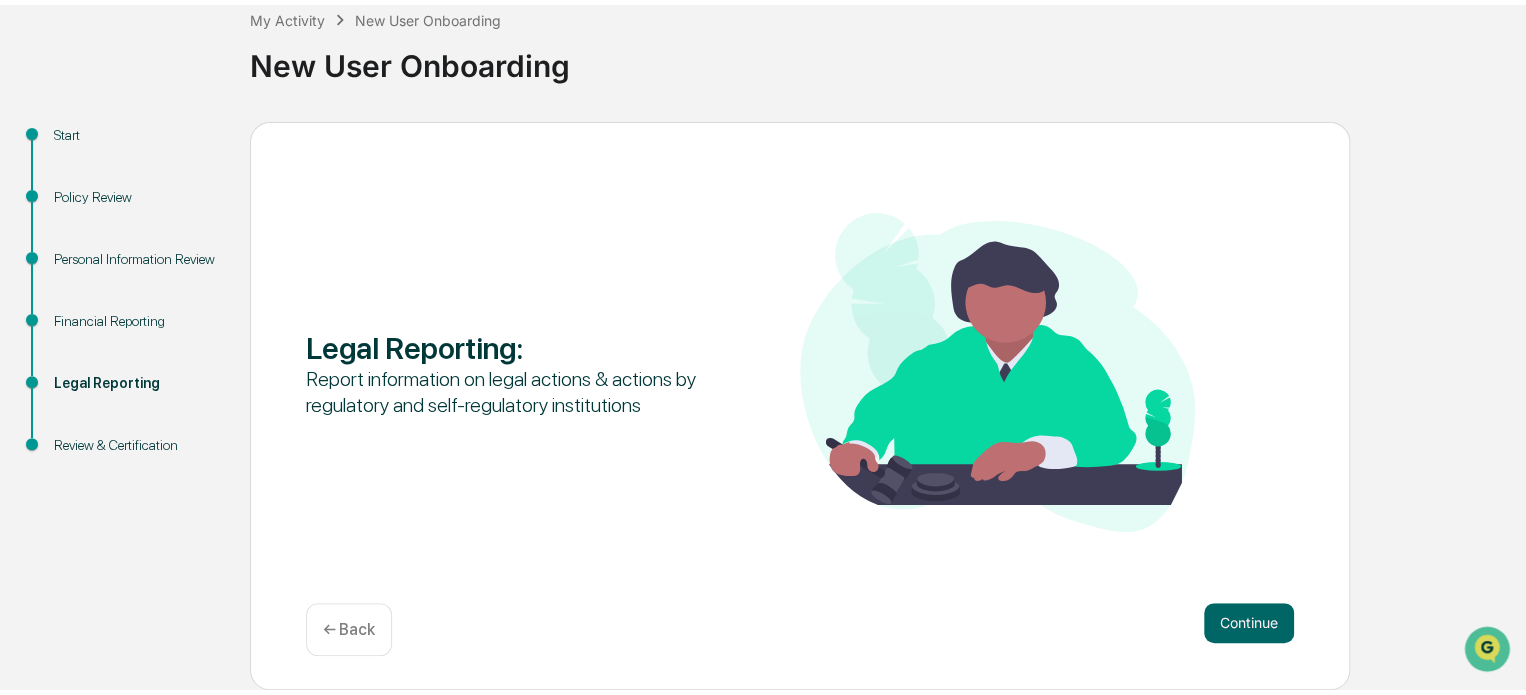 scroll, scrollTop: 109, scrollLeft: 0, axis: vertical 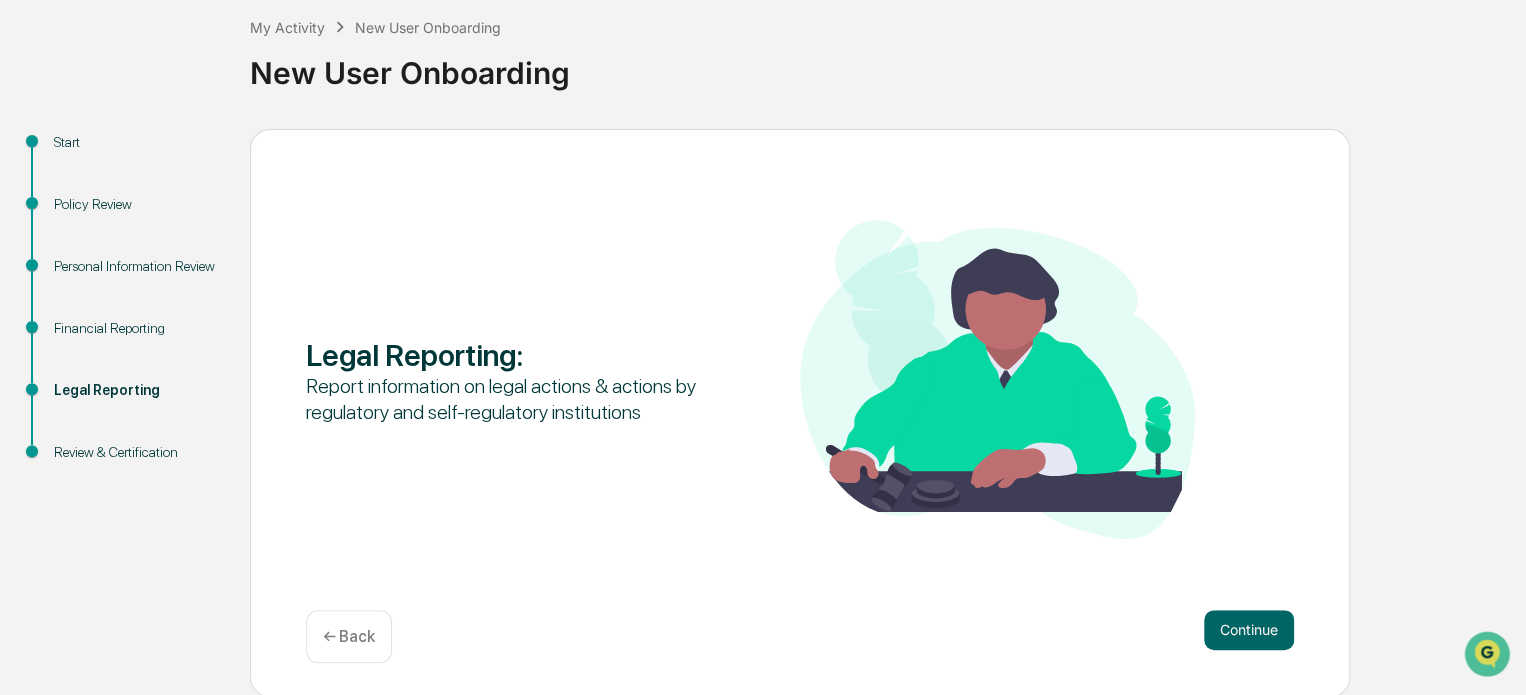 click on "Continue" at bounding box center (1249, 630) 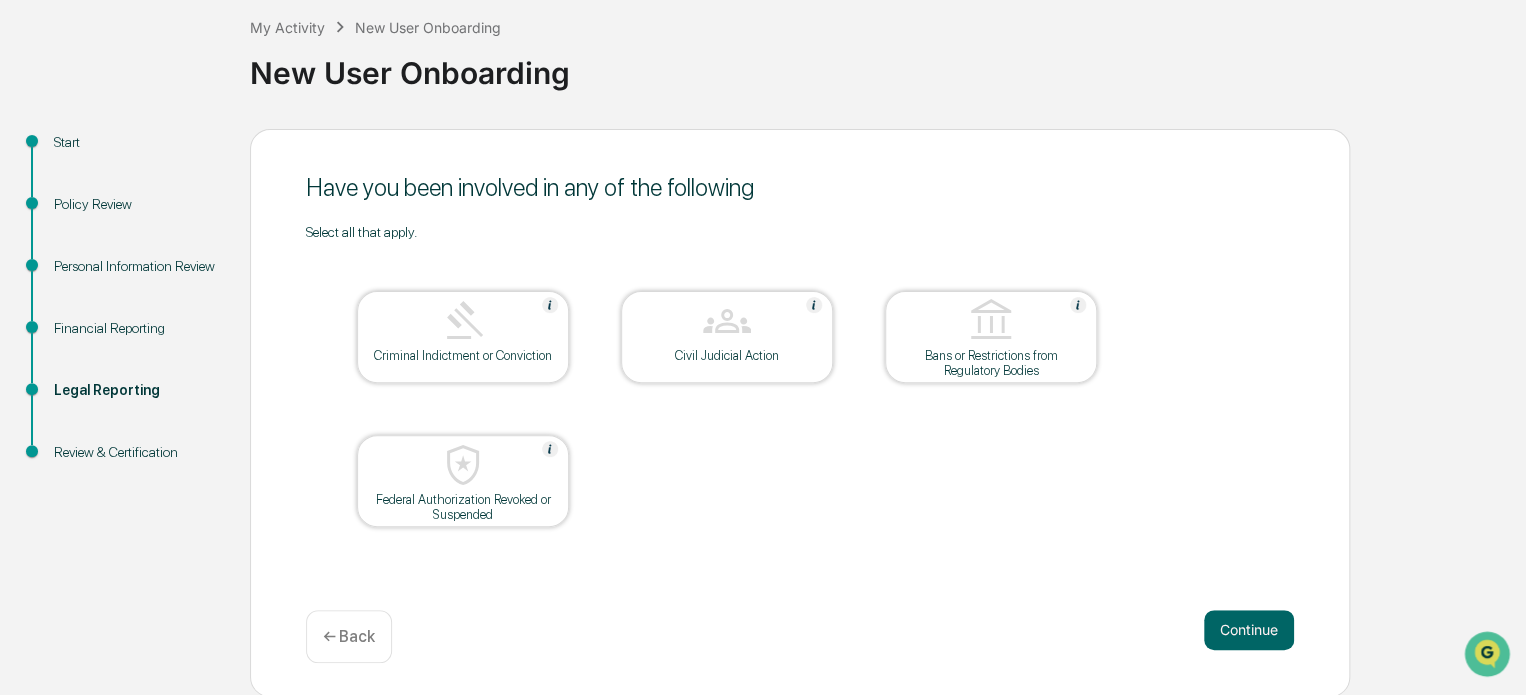 click on "Continue" at bounding box center (1249, 630) 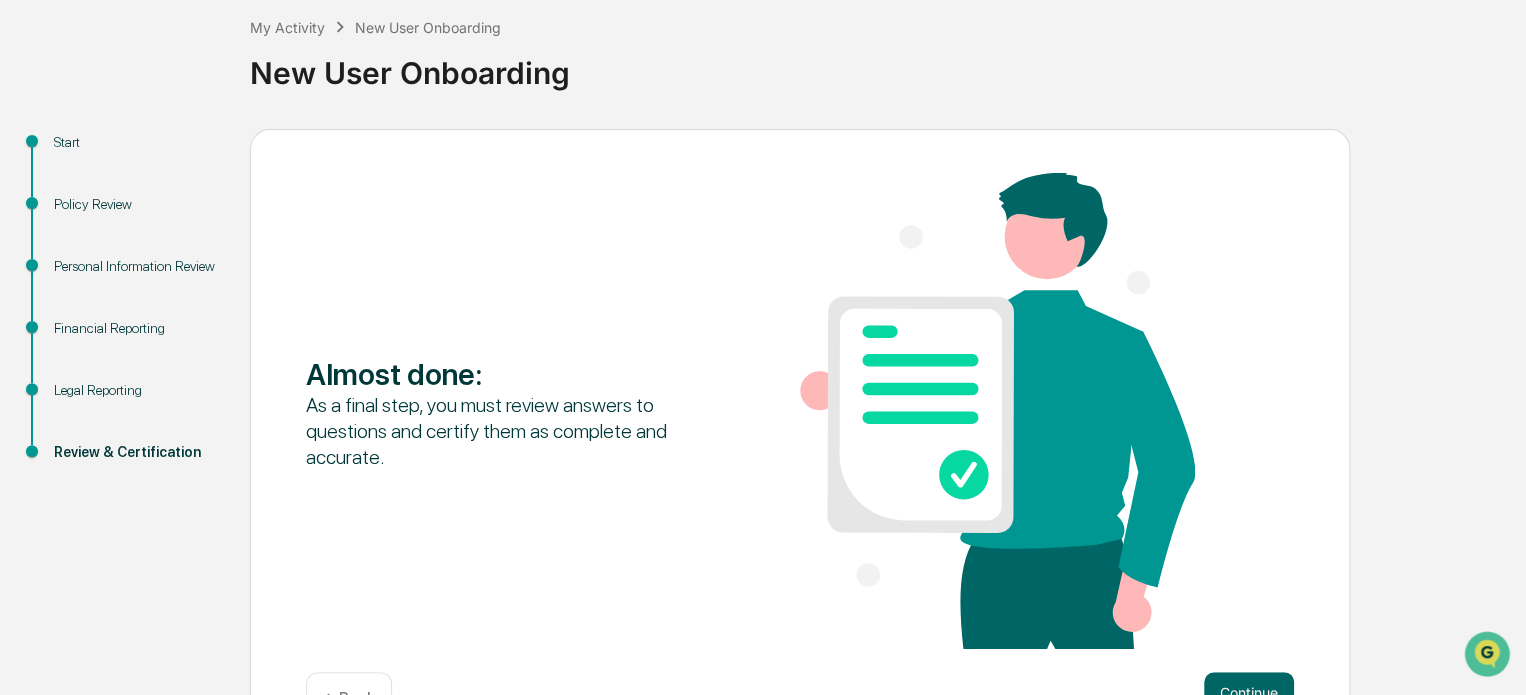 scroll, scrollTop: 172, scrollLeft: 0, axis: vertical 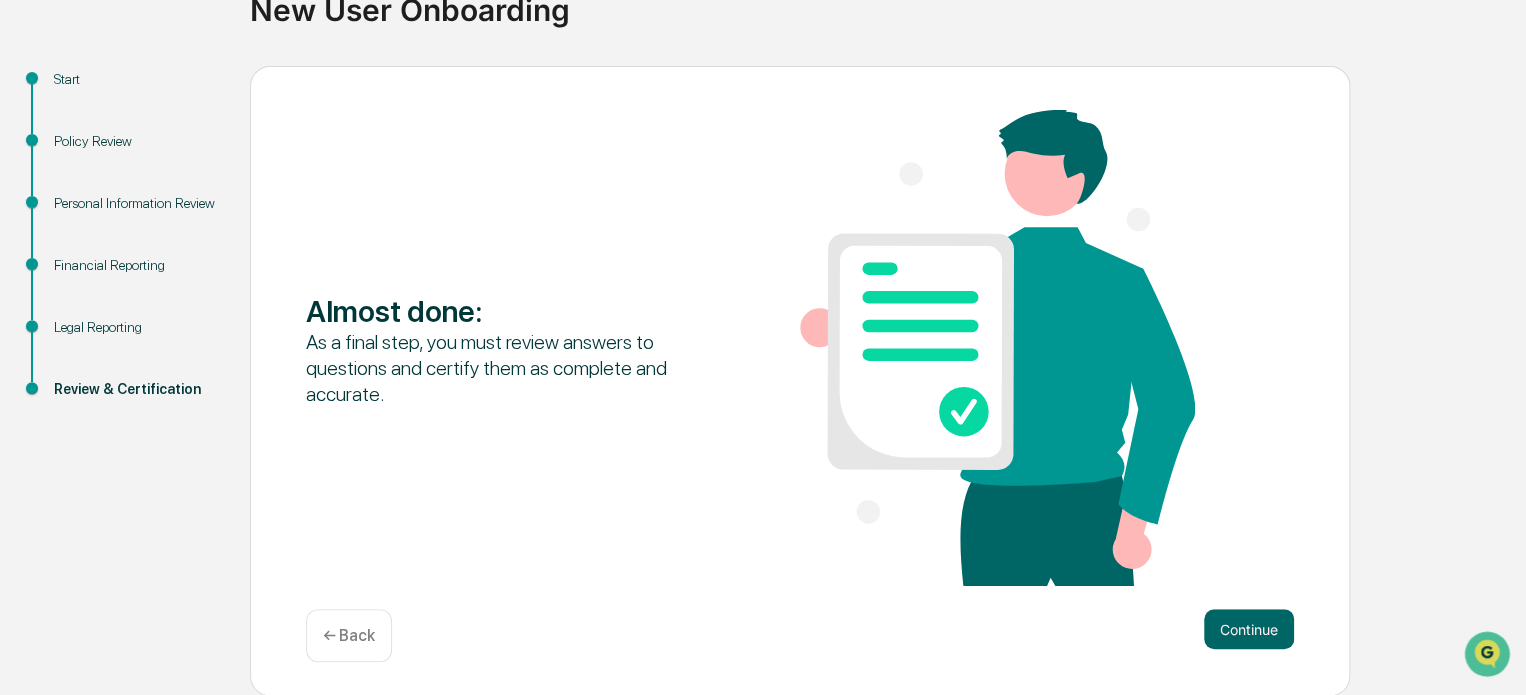 click on "Continue" at bounding box center [1249, 629] 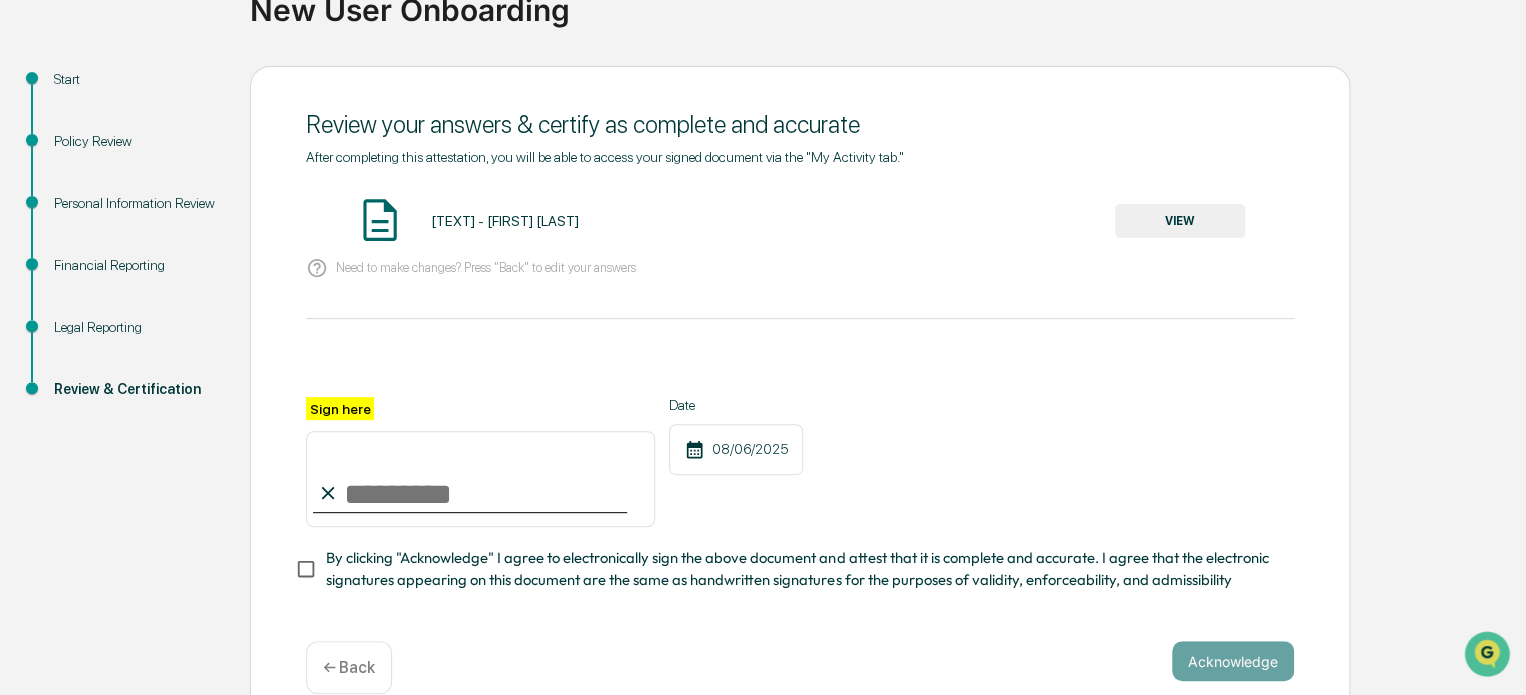 click on "VIEW" at bounding box center (1180, 221) 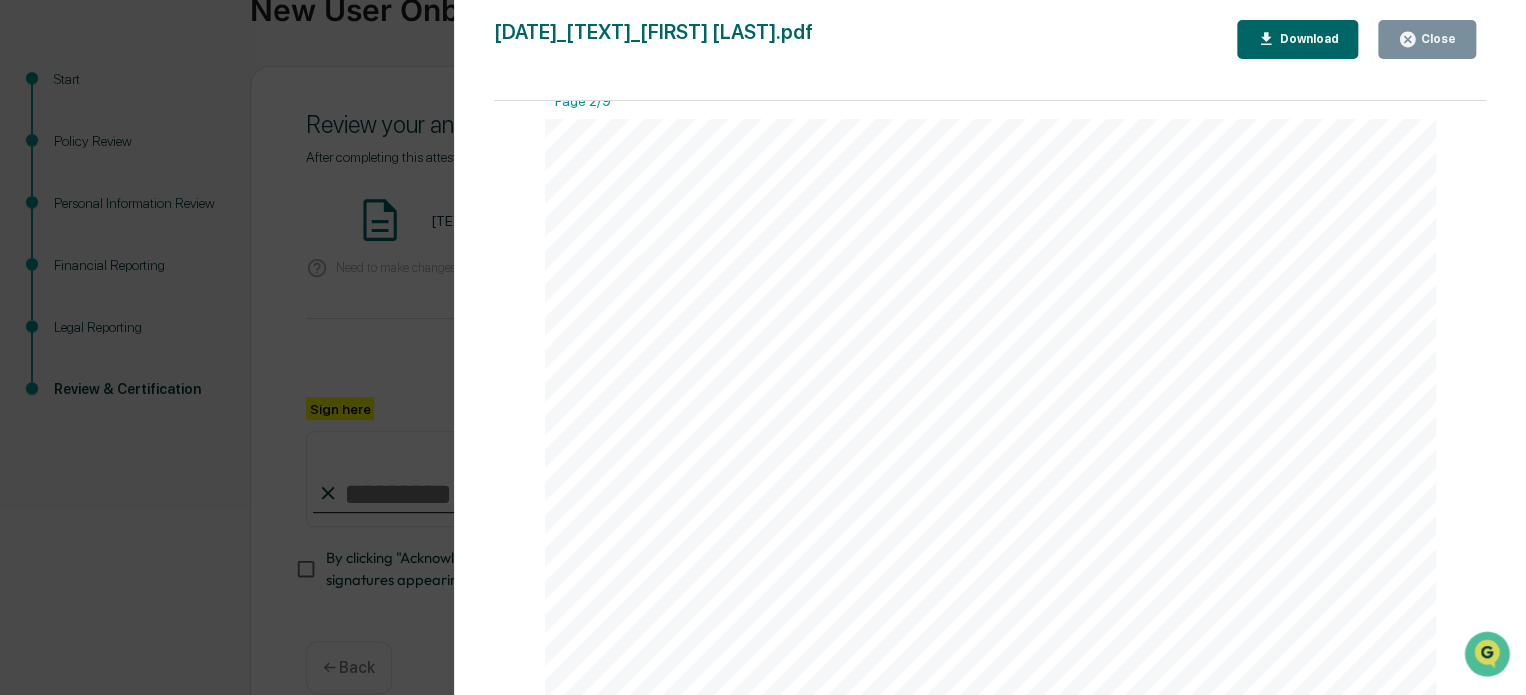 scroll, scrollTop: 1368, scrollLeft: 0, axis: vertical 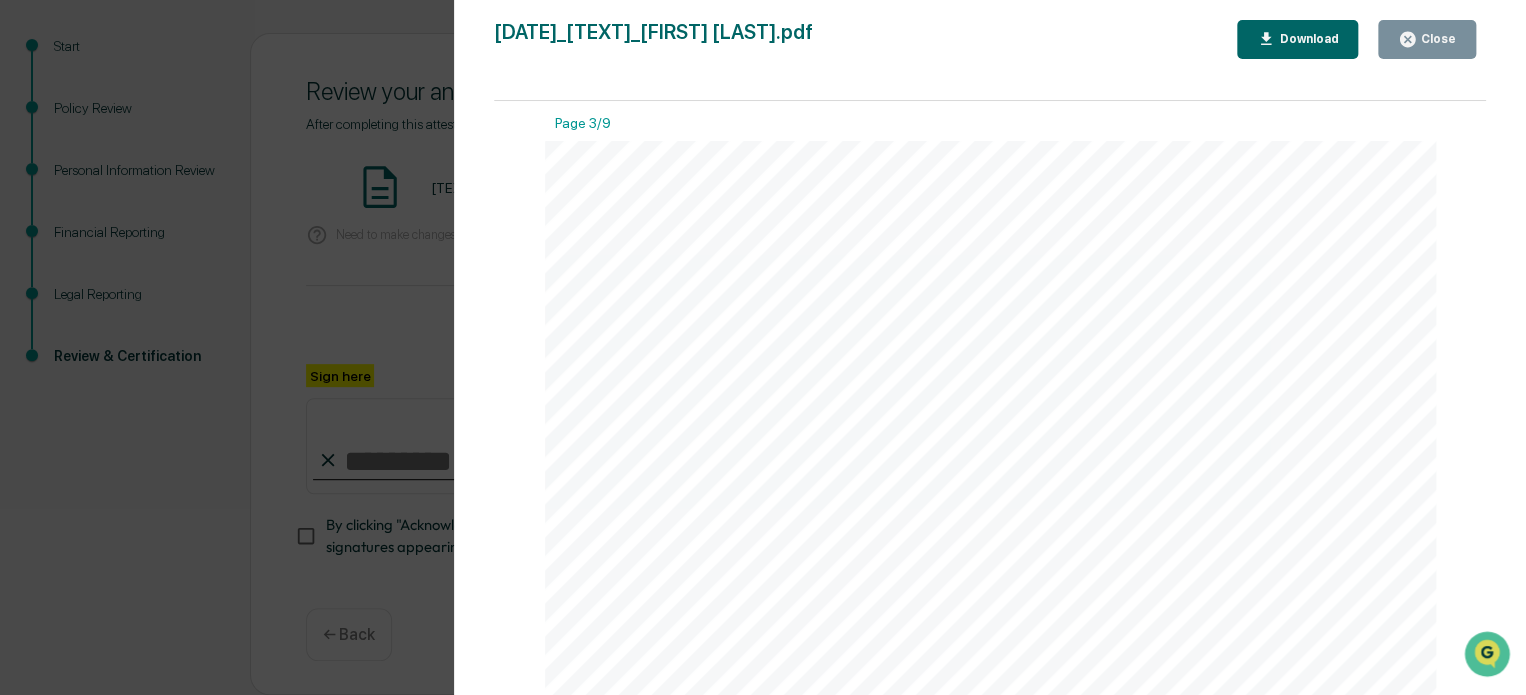 click on "of" at bounding box center [1018, 284] 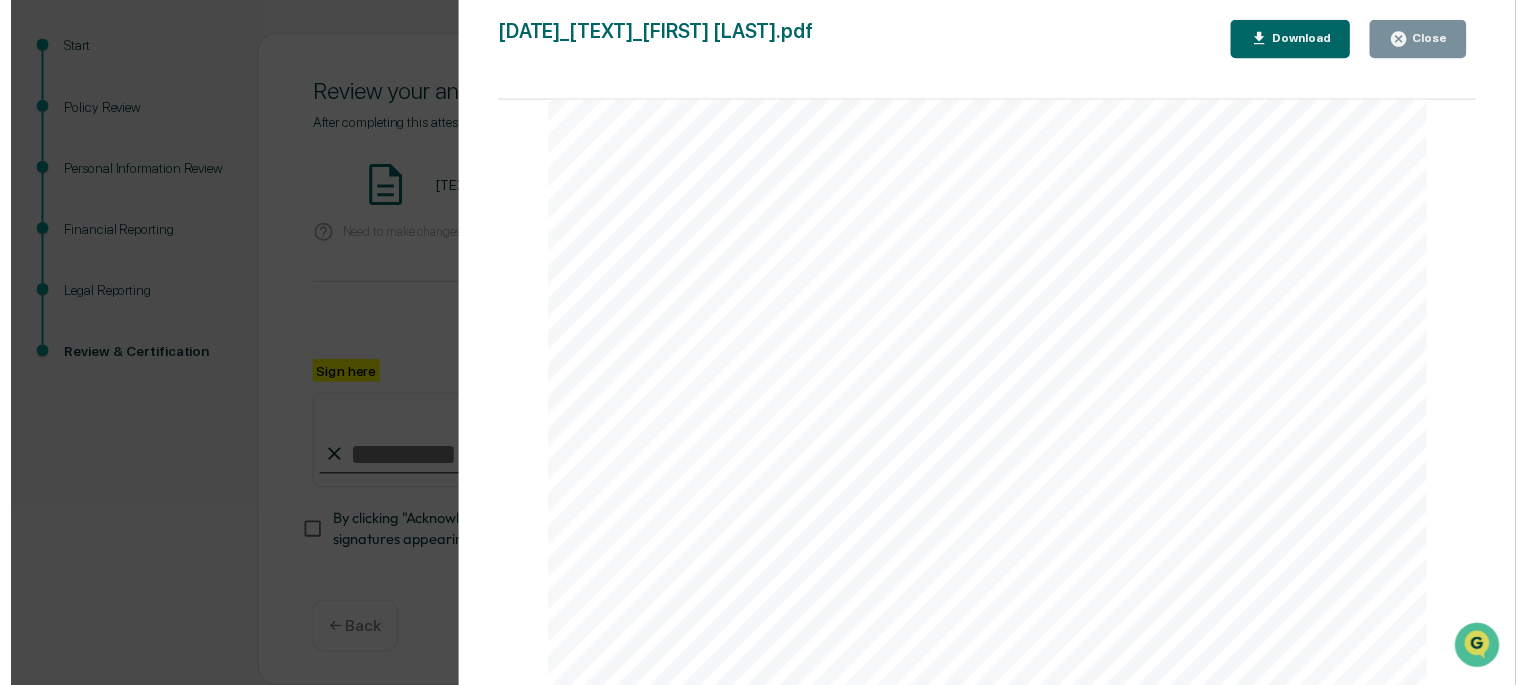 scroll, scrollTop: 9860, scrollLeft: 0, axis: vertical 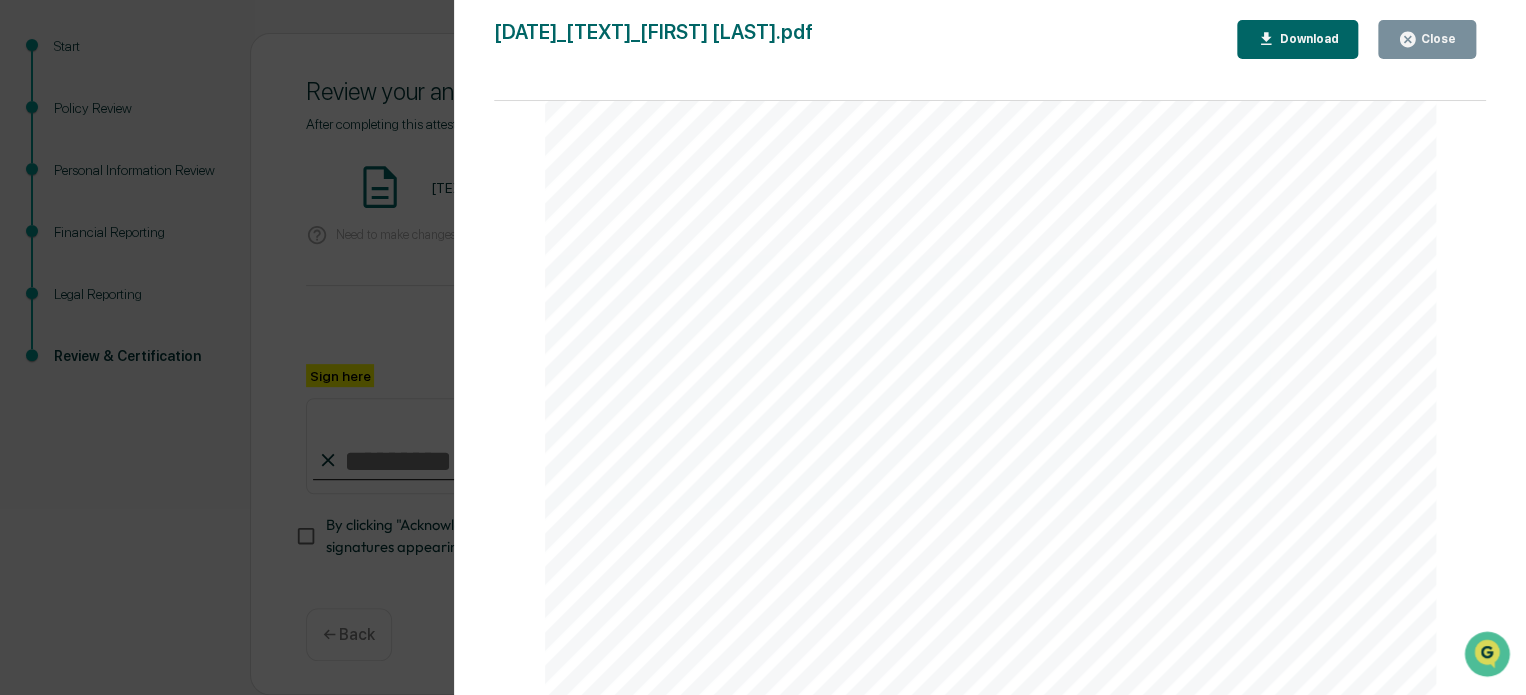 click on "Close" at bounding box center (1436, 39) 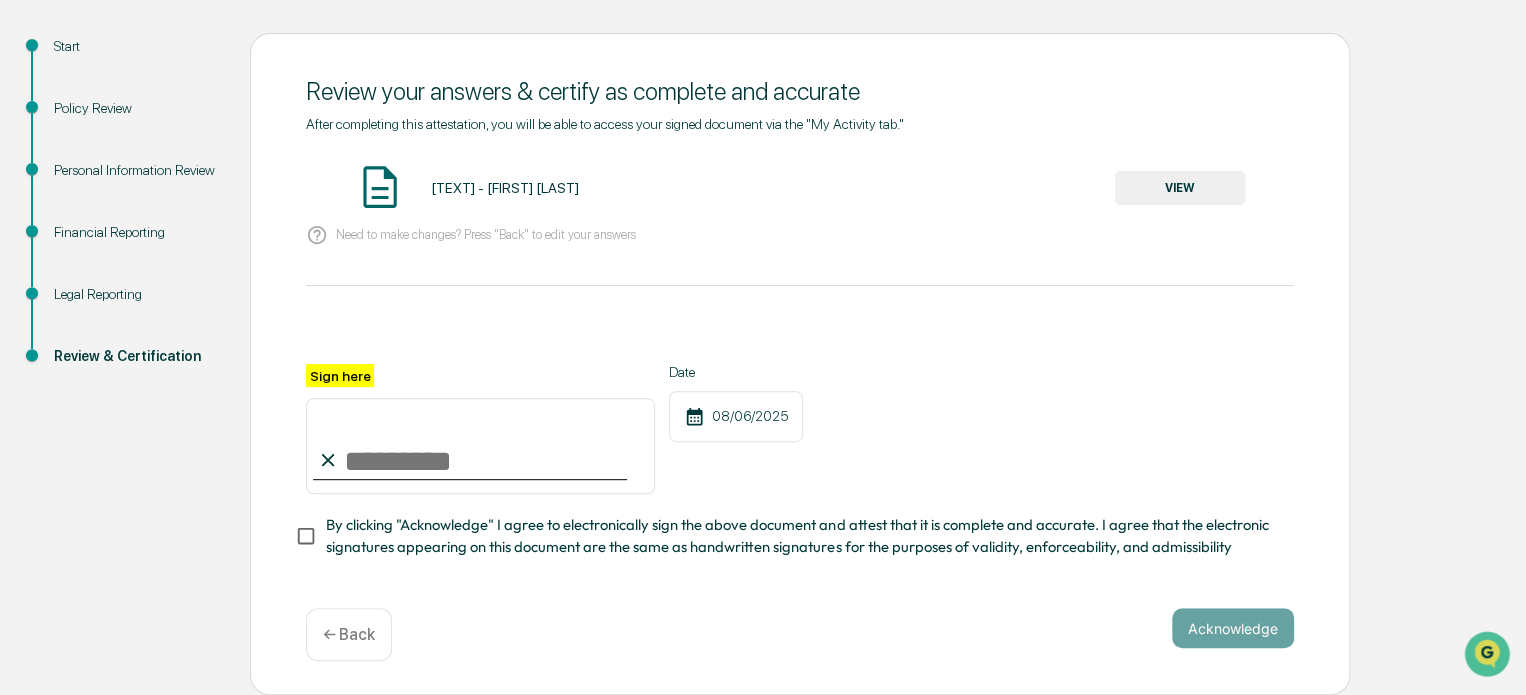 click on "Sign here" at bounding box center [480, 446] 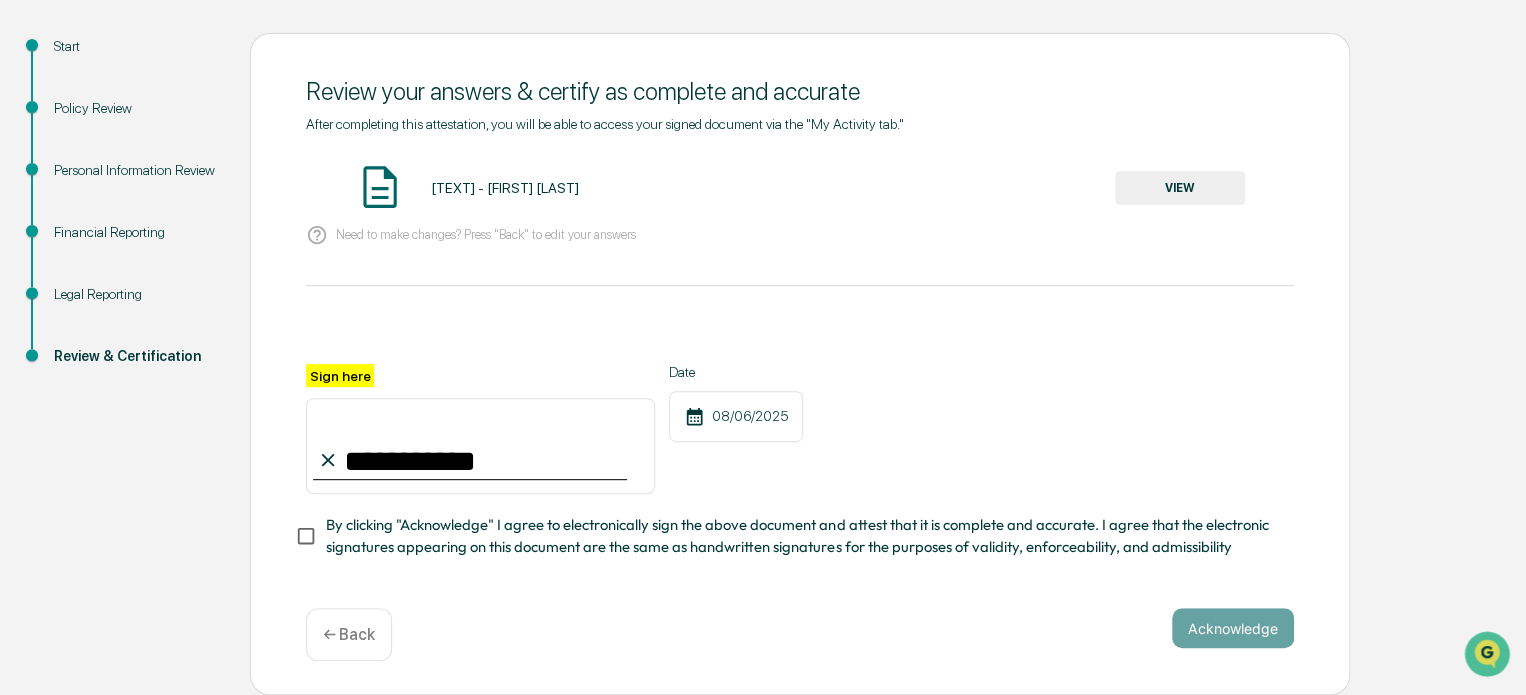 click on "By clicking "Acknowledge" I agree to electronically sign the above document and attest that it is complete and accurate. I agree that the electronic signatures appearing on this document are the same as handwritten signatures for the purposes of validity, enforceability, and admissibility" at bounding box center [802, 536] 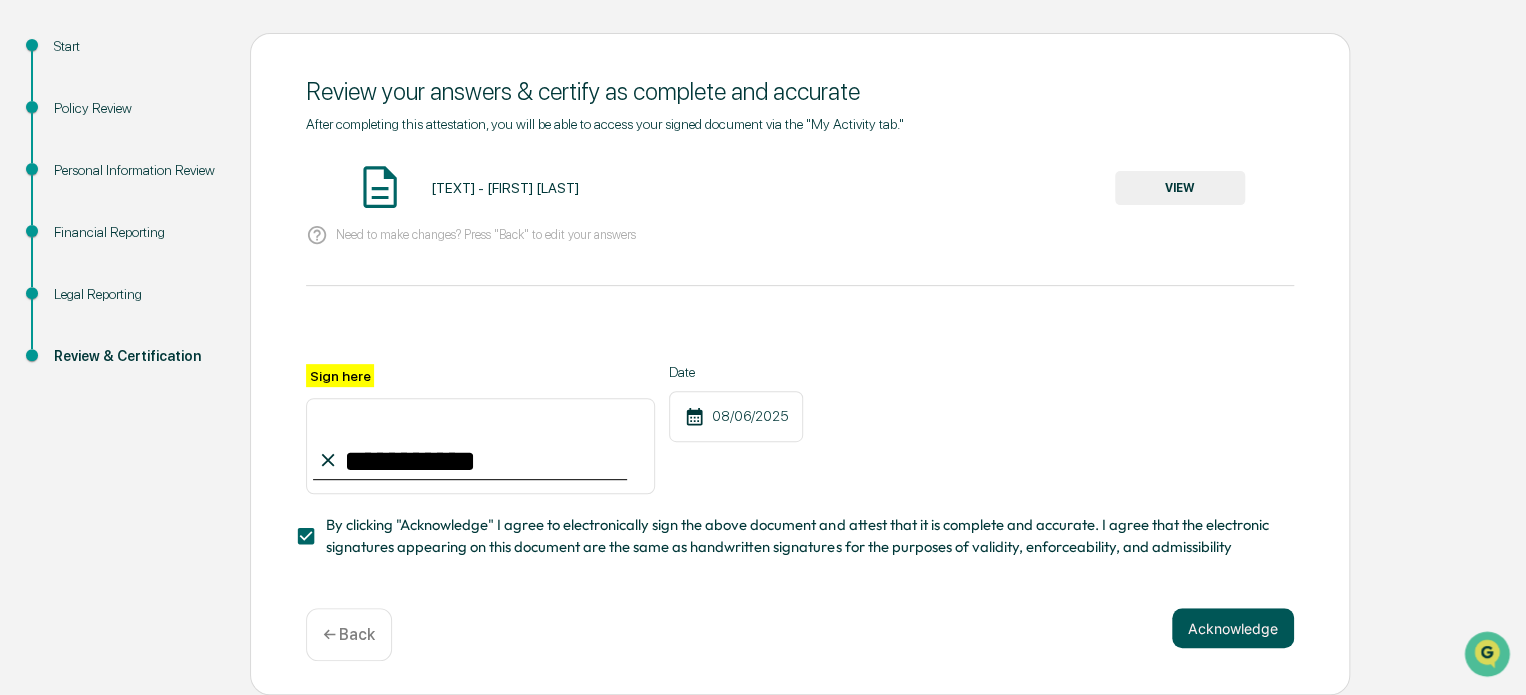 click on "Acknowledge" at bounding box center (1233, 628) 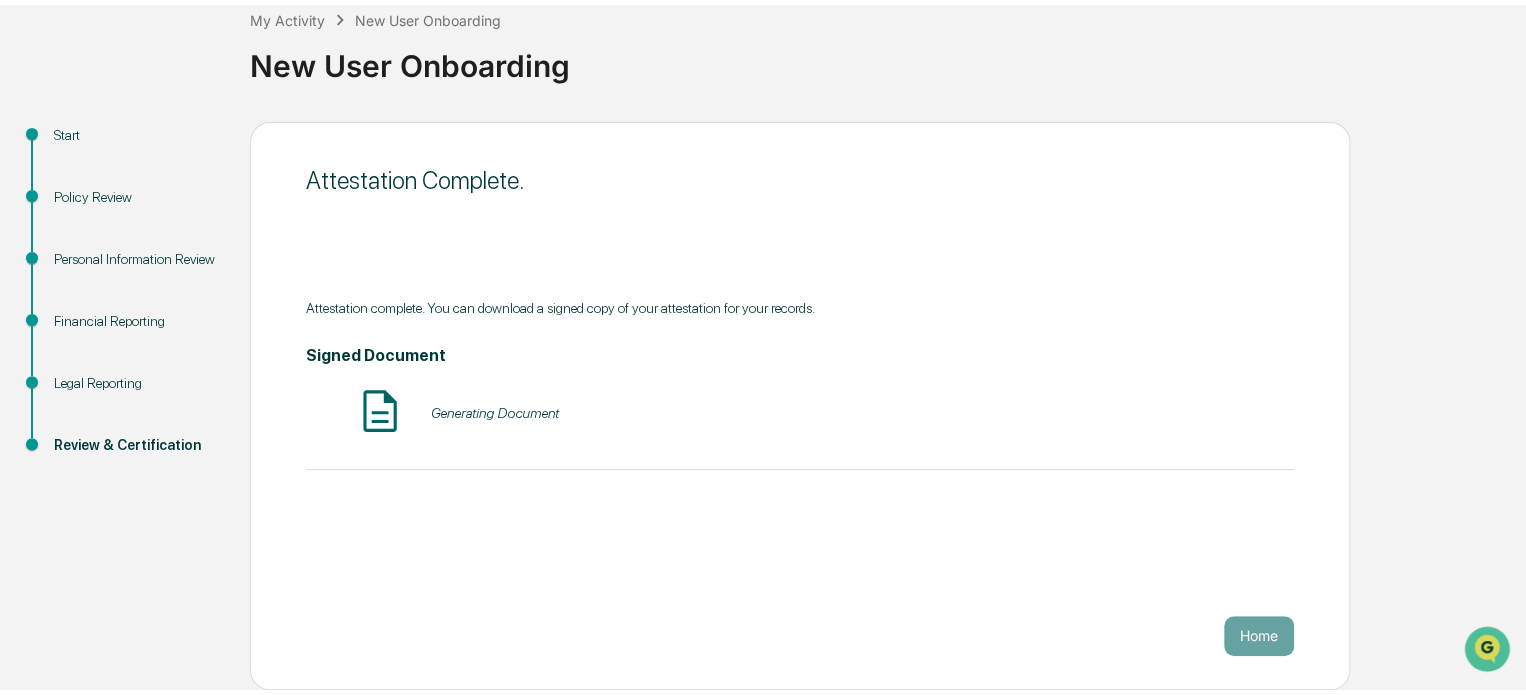 scroll, scrollTop: 109, scrollLeft: 0, axis: vertical 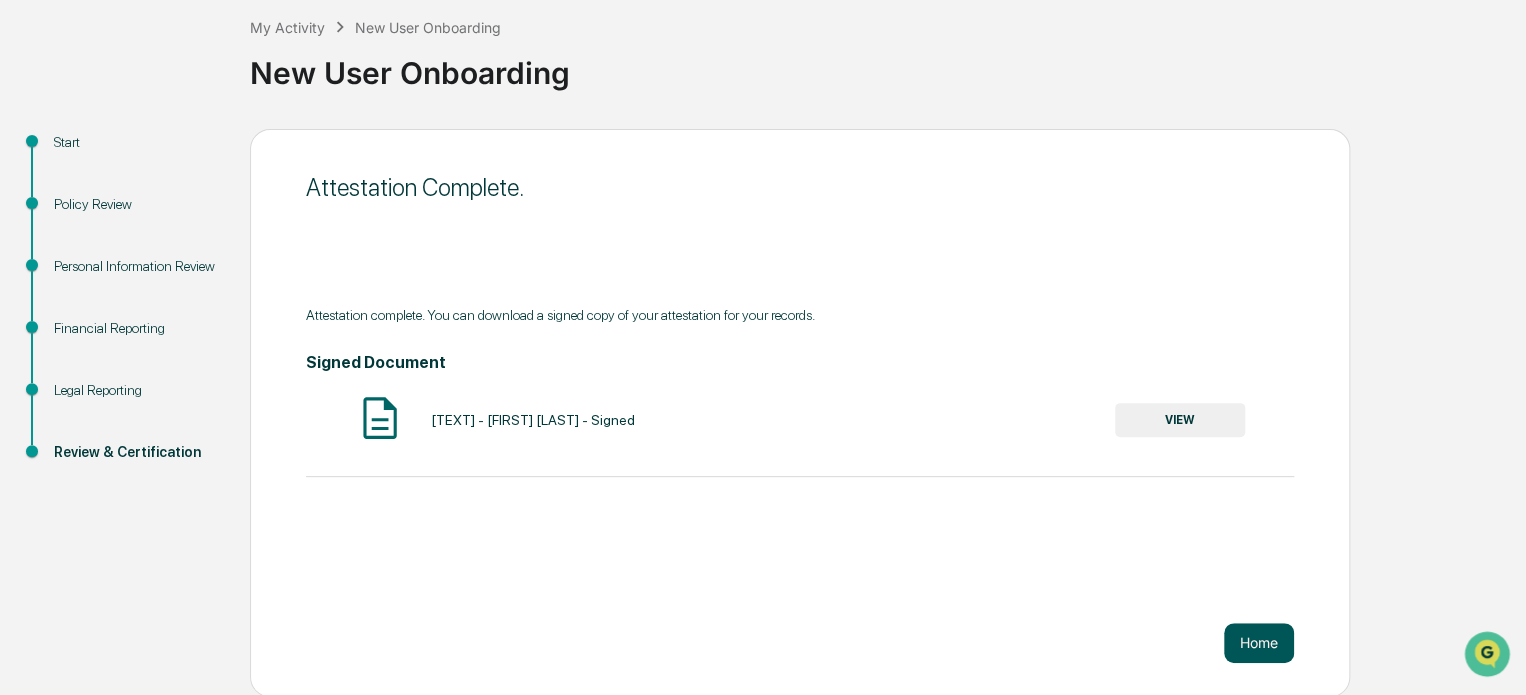 click on "Home" at bounding box center (1259, 643) 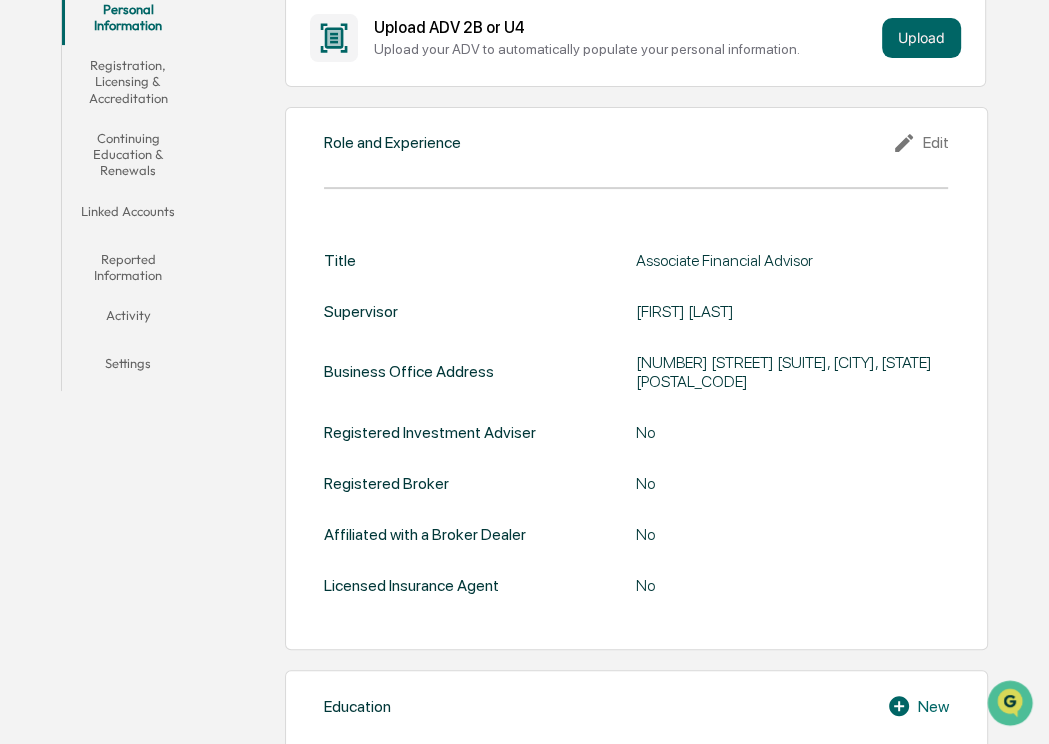 scroll, scrollTop: 0, scrollLeft: 0, axis: both 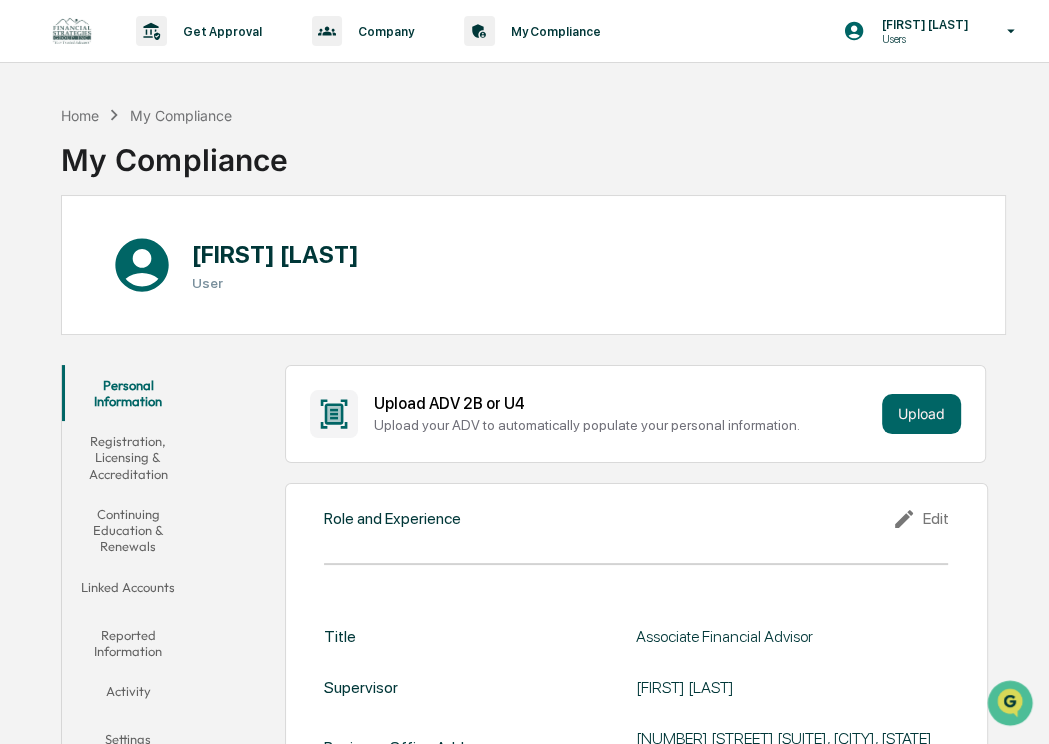 click on "Registration, Licensing & Accreditation" at bounding box center [127, 457] 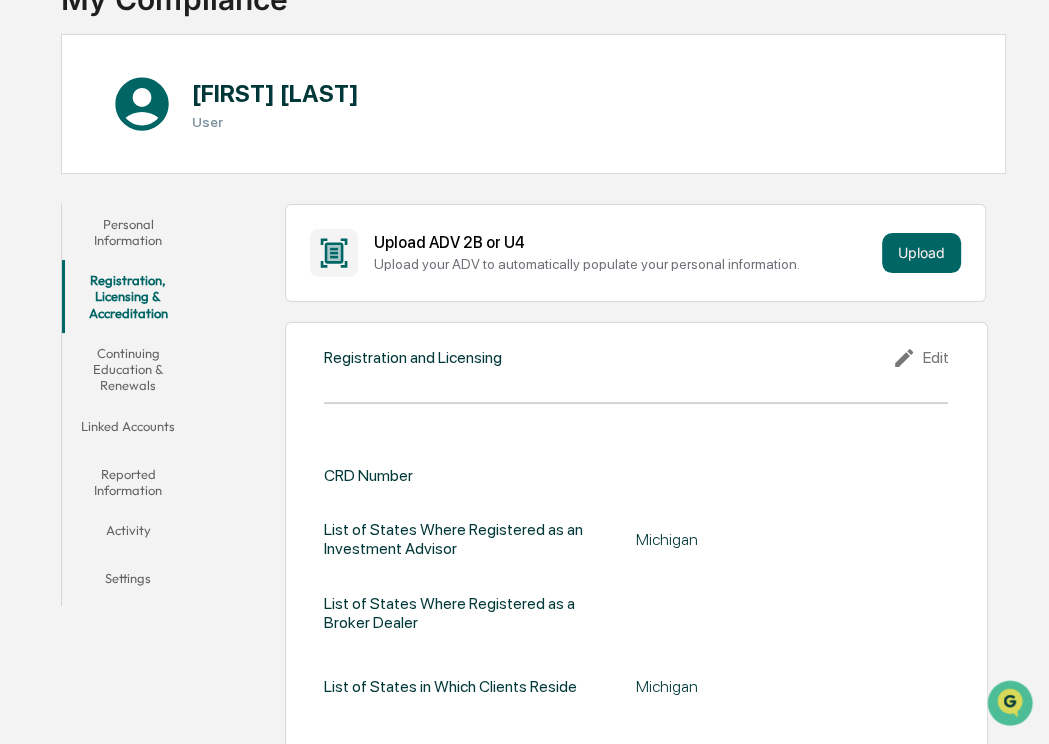 scroll, scrollTop: 0, scrollLeft: 0, axis: both 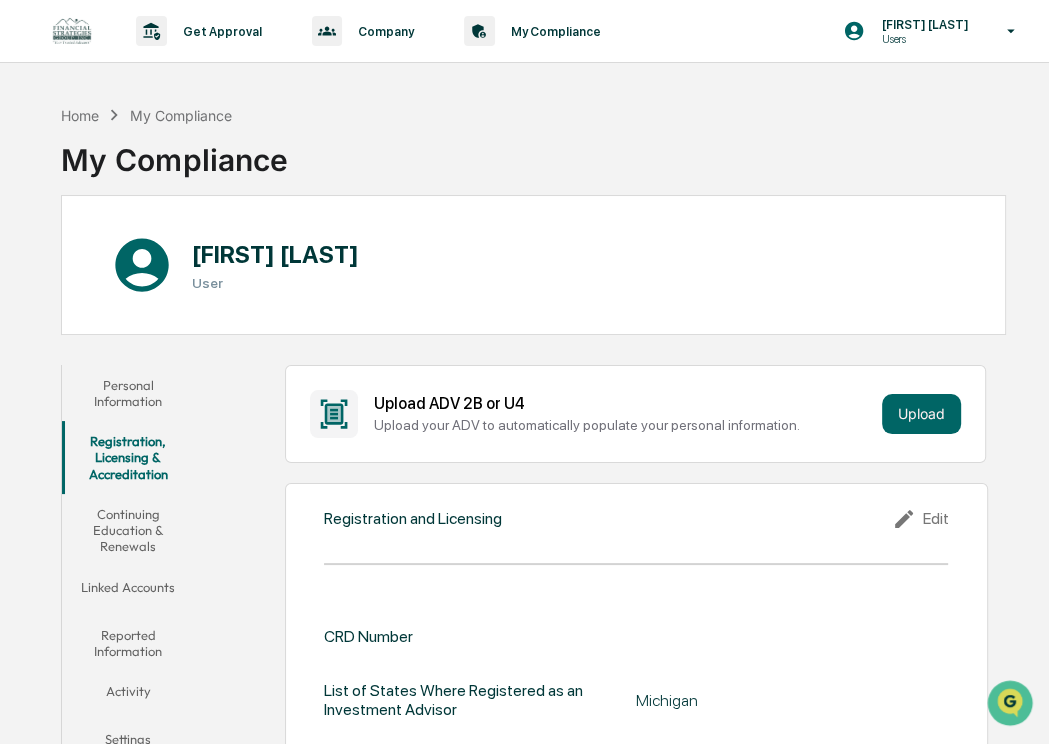 click on "Continuing Education & Renewals" at bounding box center (127, 530) 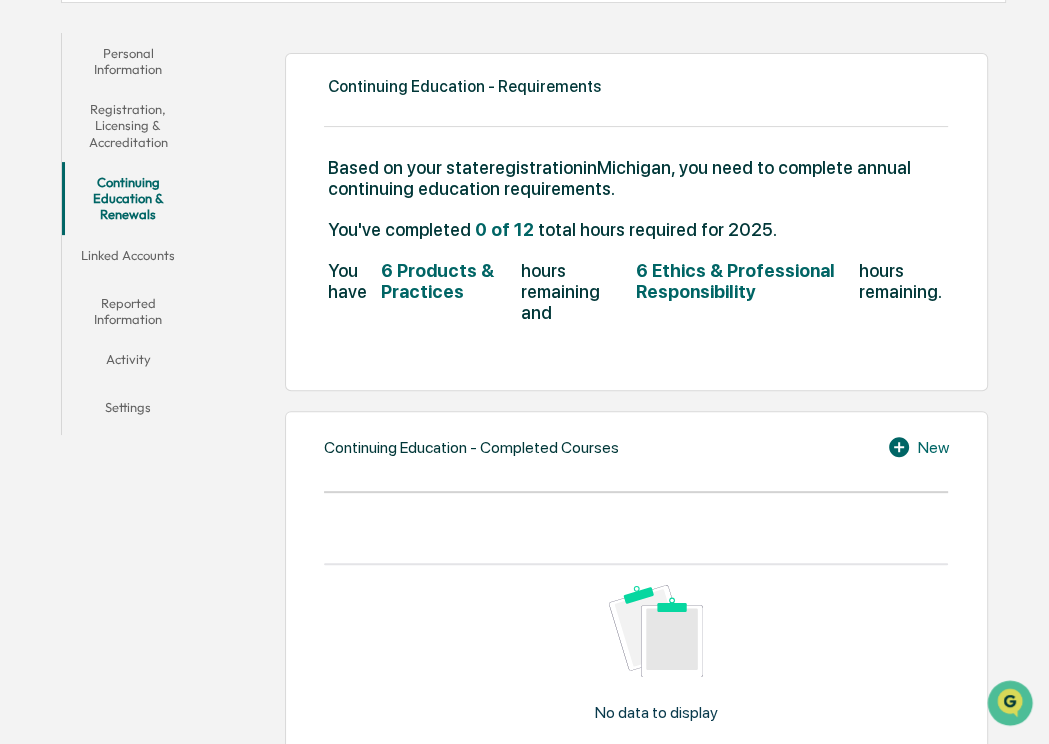 scroll, scrollTop: 316, scrollLeft: 0, axis: vertical 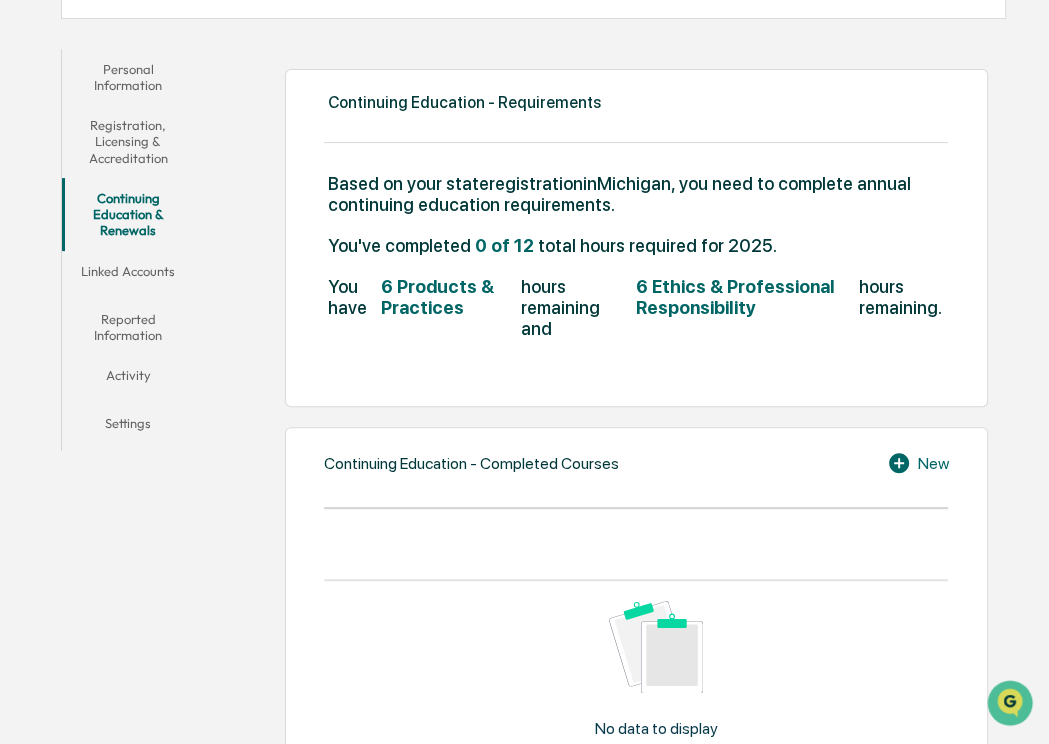 click on "Linked Accounts" at bounding box center (127, 275) 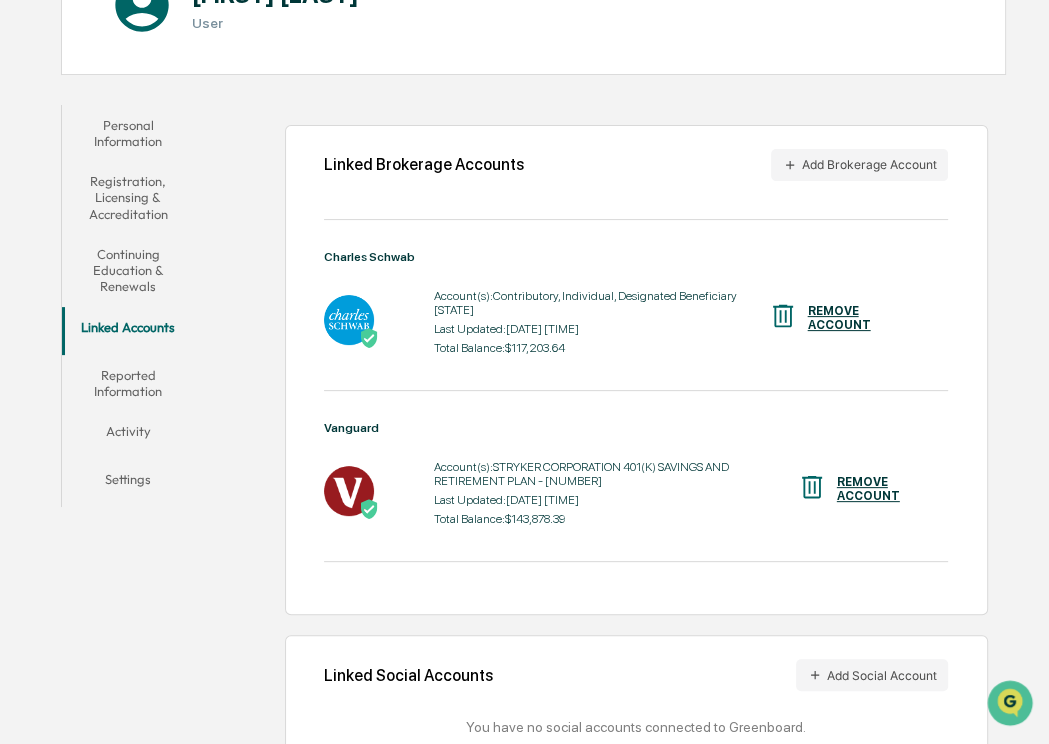 scroll, scrollTop: 231, scrollLeft: 0, axis: vertical 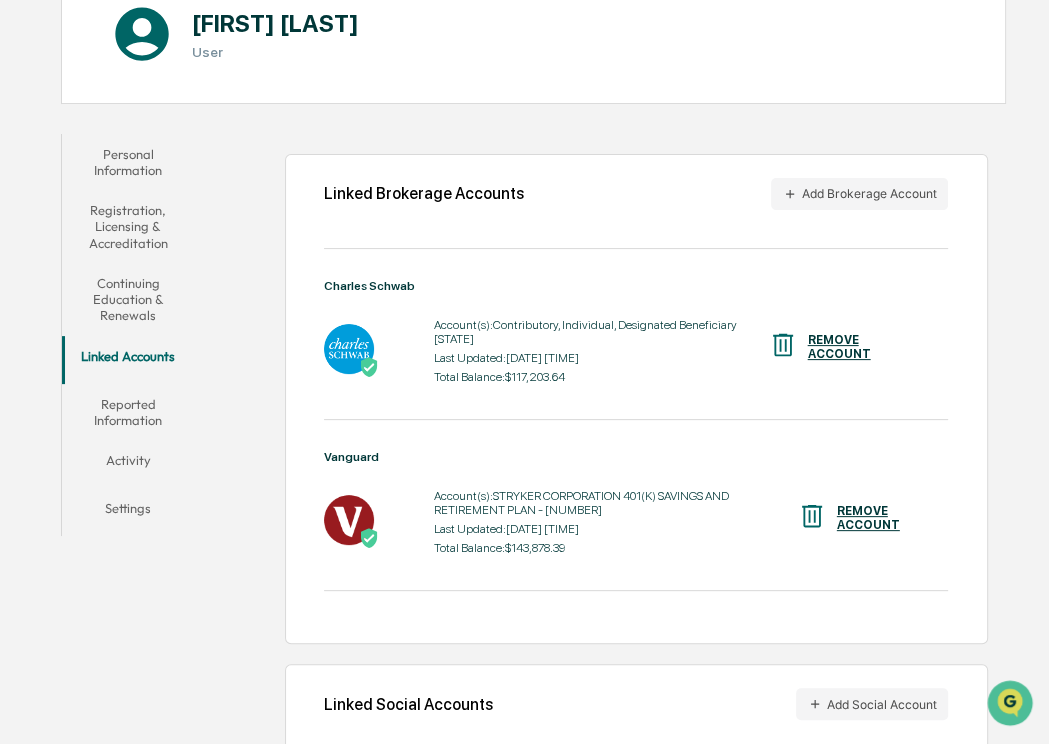 click on "Reported Information" at bounding box center [127, 412] 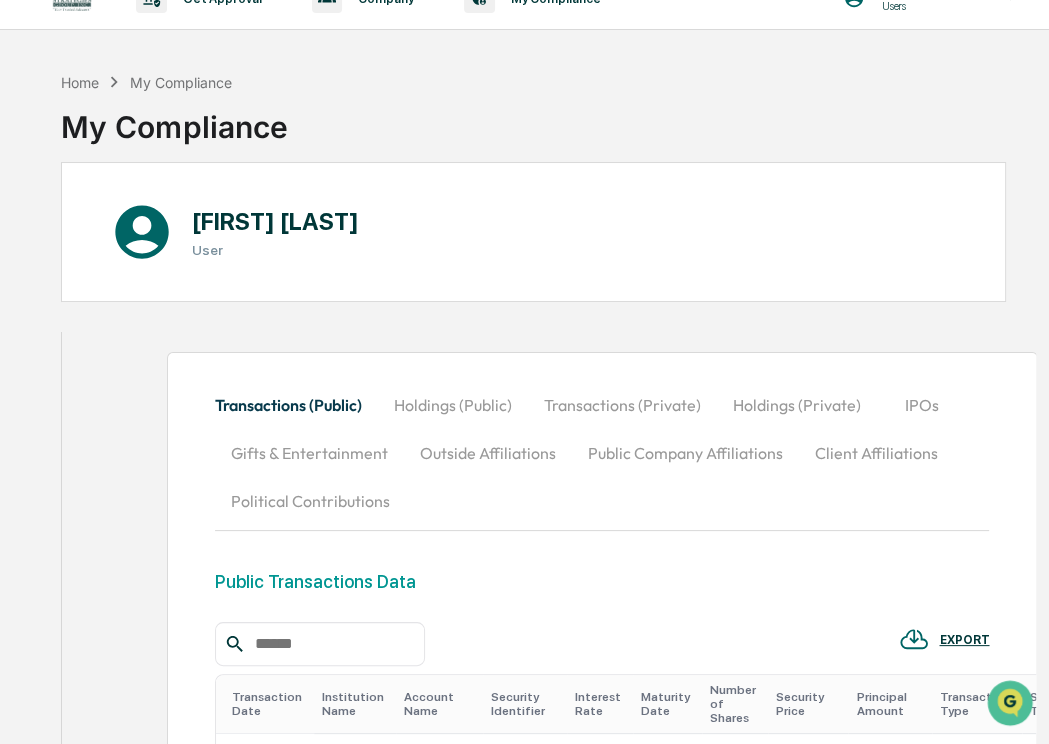 scroll, scrollTop: 26, scrollLeft: 0, axis: vertical 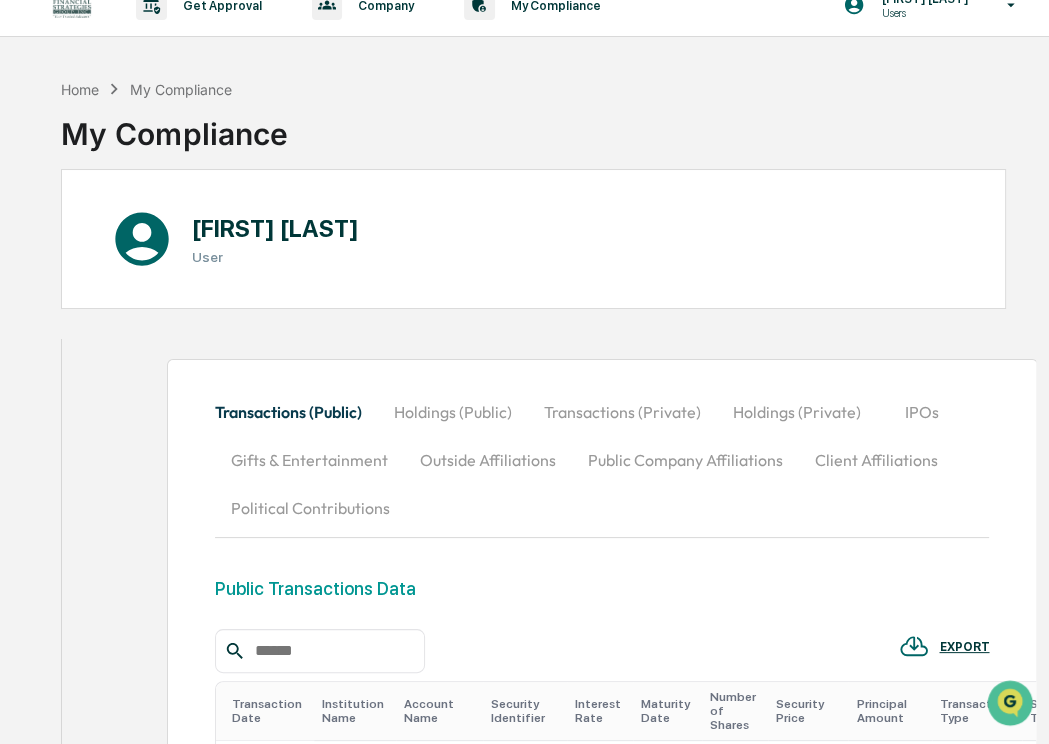 drag, startPoint x: 440, startPoint y: 99, endPoint x: 352, endPoint y: 95, distance: 88.09086 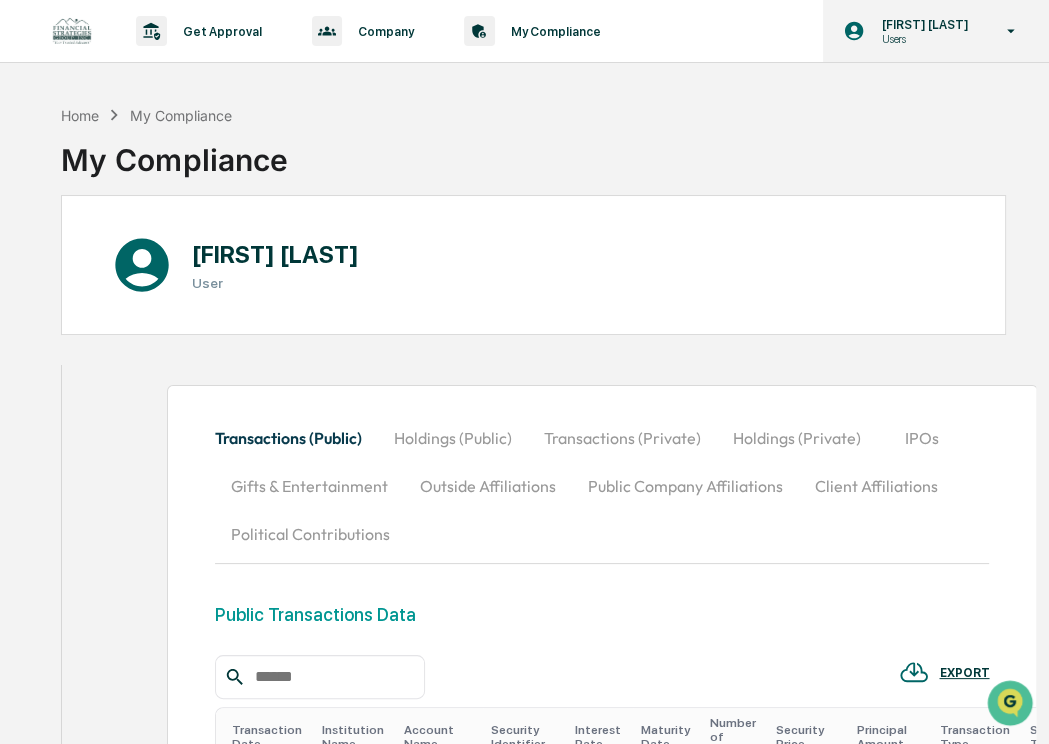 click on "[FIRST] [LAST]" at bounding box center (921, 24) 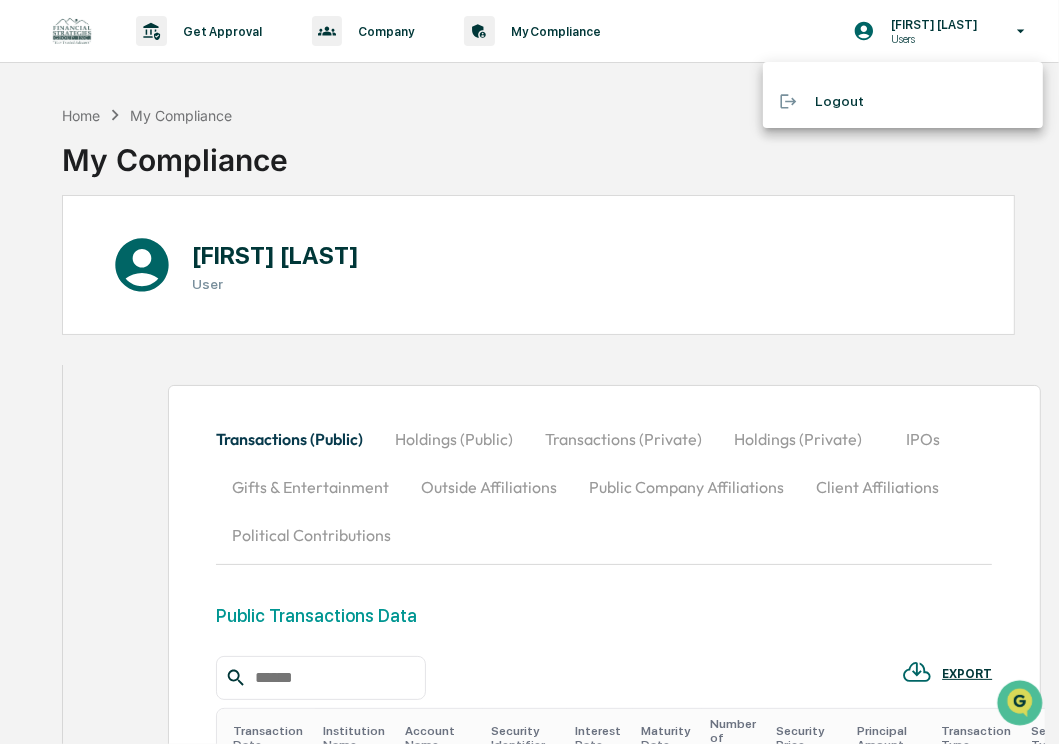 click at bounding box center (529, 372) 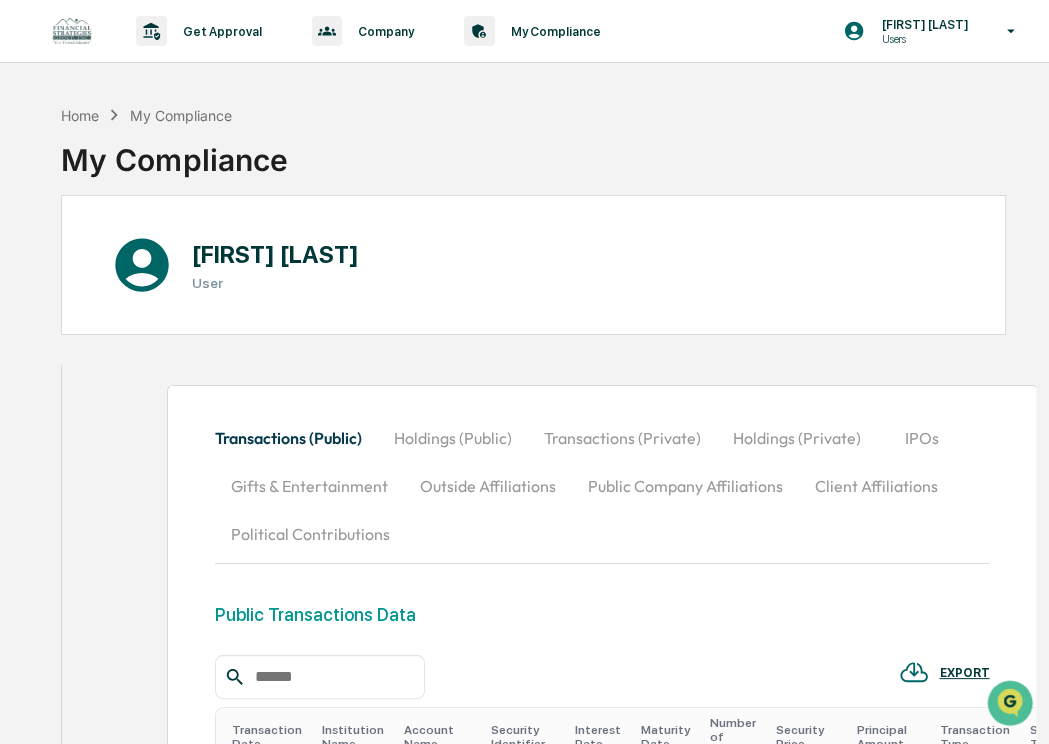 click on "My Compliance" at bounding box center [181, 115] 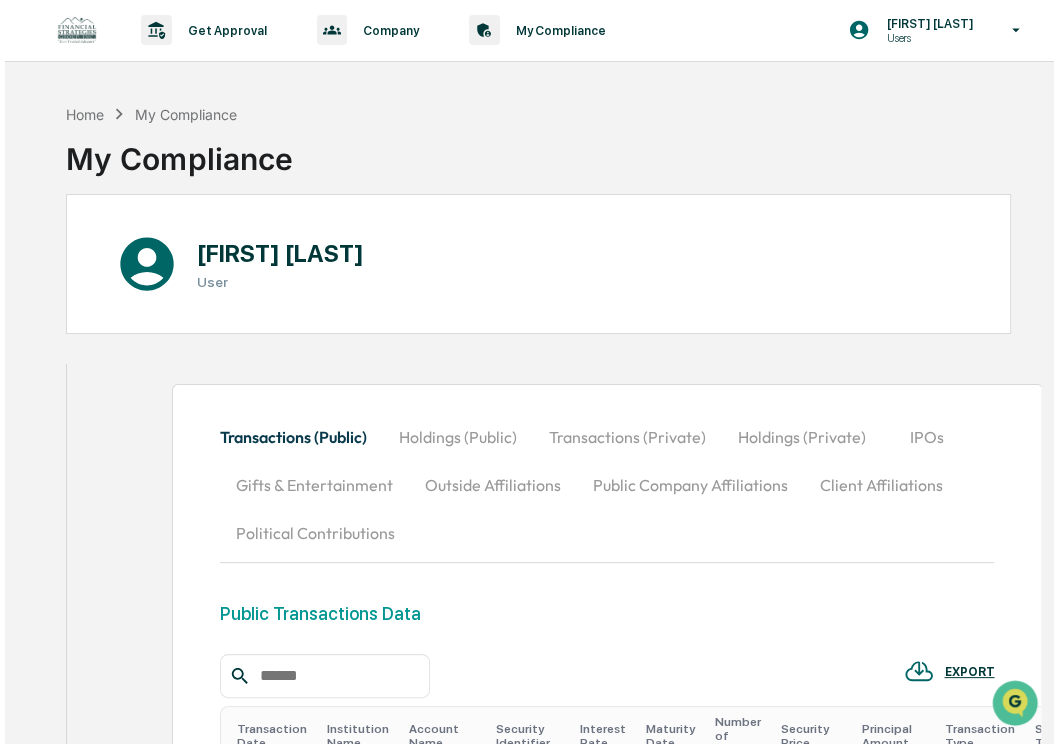 scroll, scrollTop: 0, scrollLeft: 0, axis: both 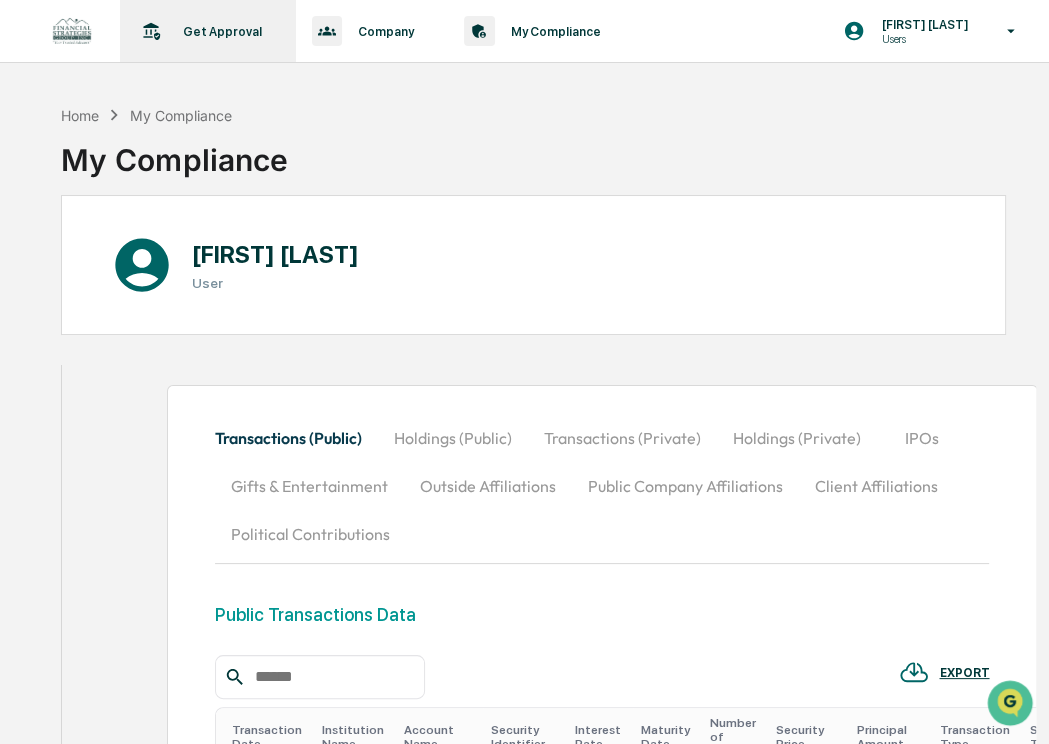 click on "Get Approval Content & Transactions" at bounding box center [206, 31] 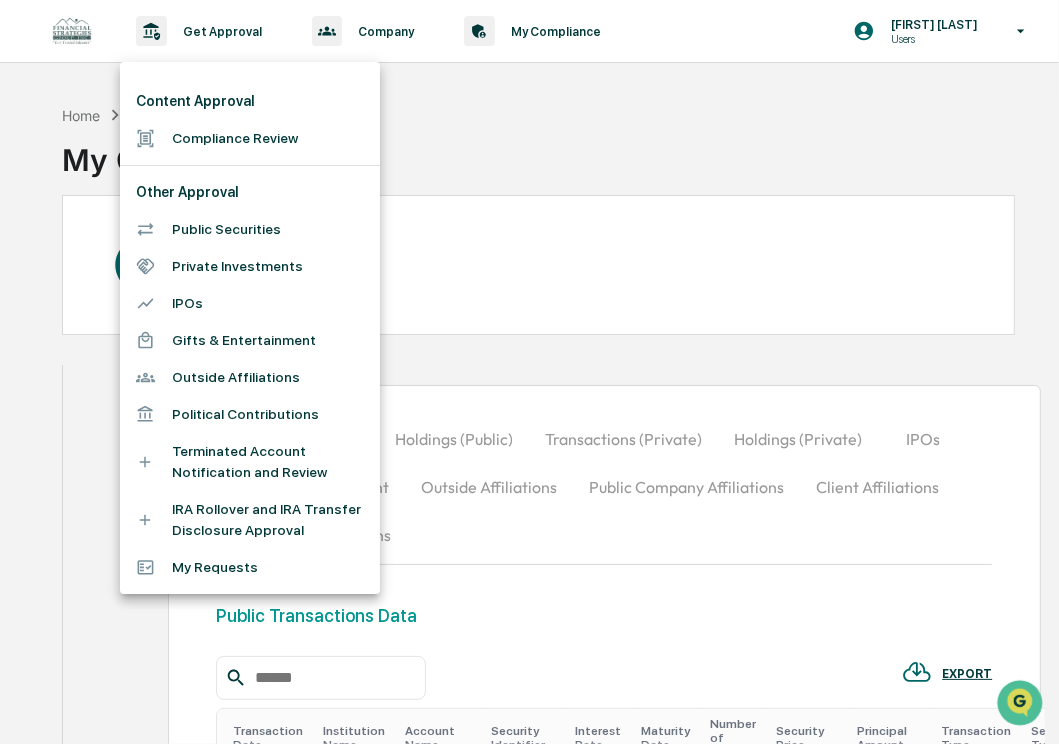 click at bounding box center [529, 372] 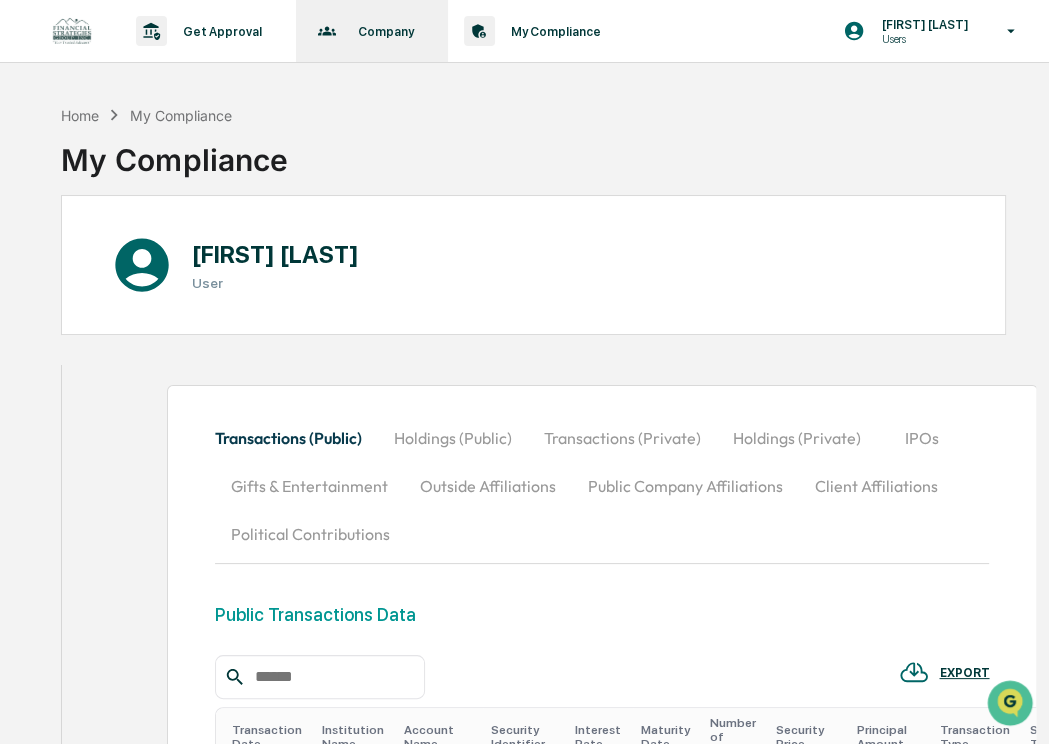click on "Company" at bounding box center [383, 31] 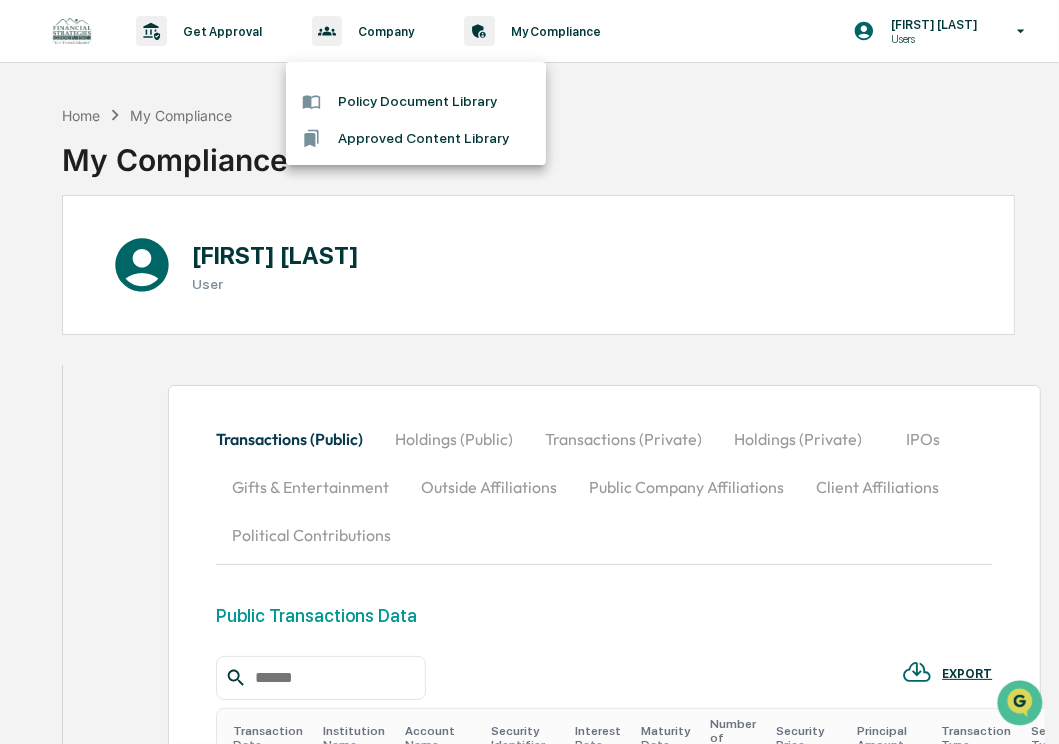 click at bounding box center [529, 372] 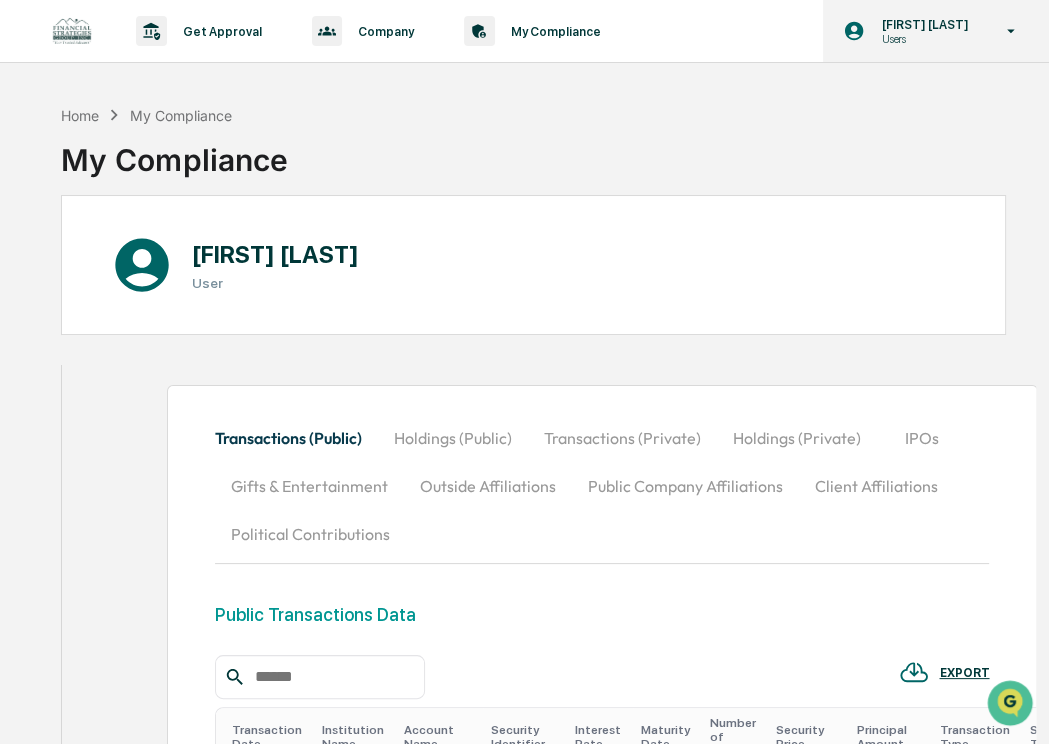 click on "Users" at bounding box center (921, 39) 